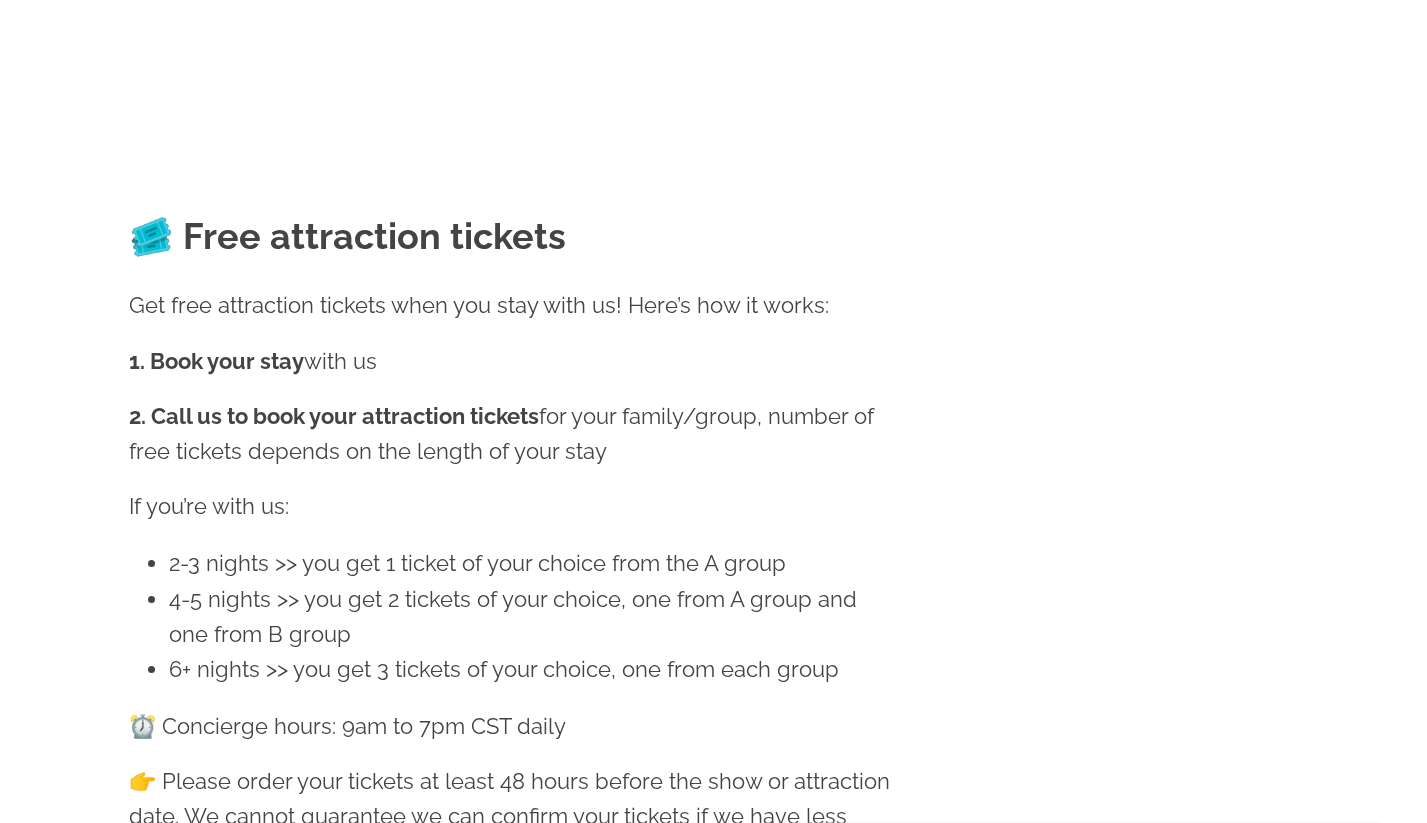 scroll, scrollTop: 545, scrollLeft: 0, axis: vertical 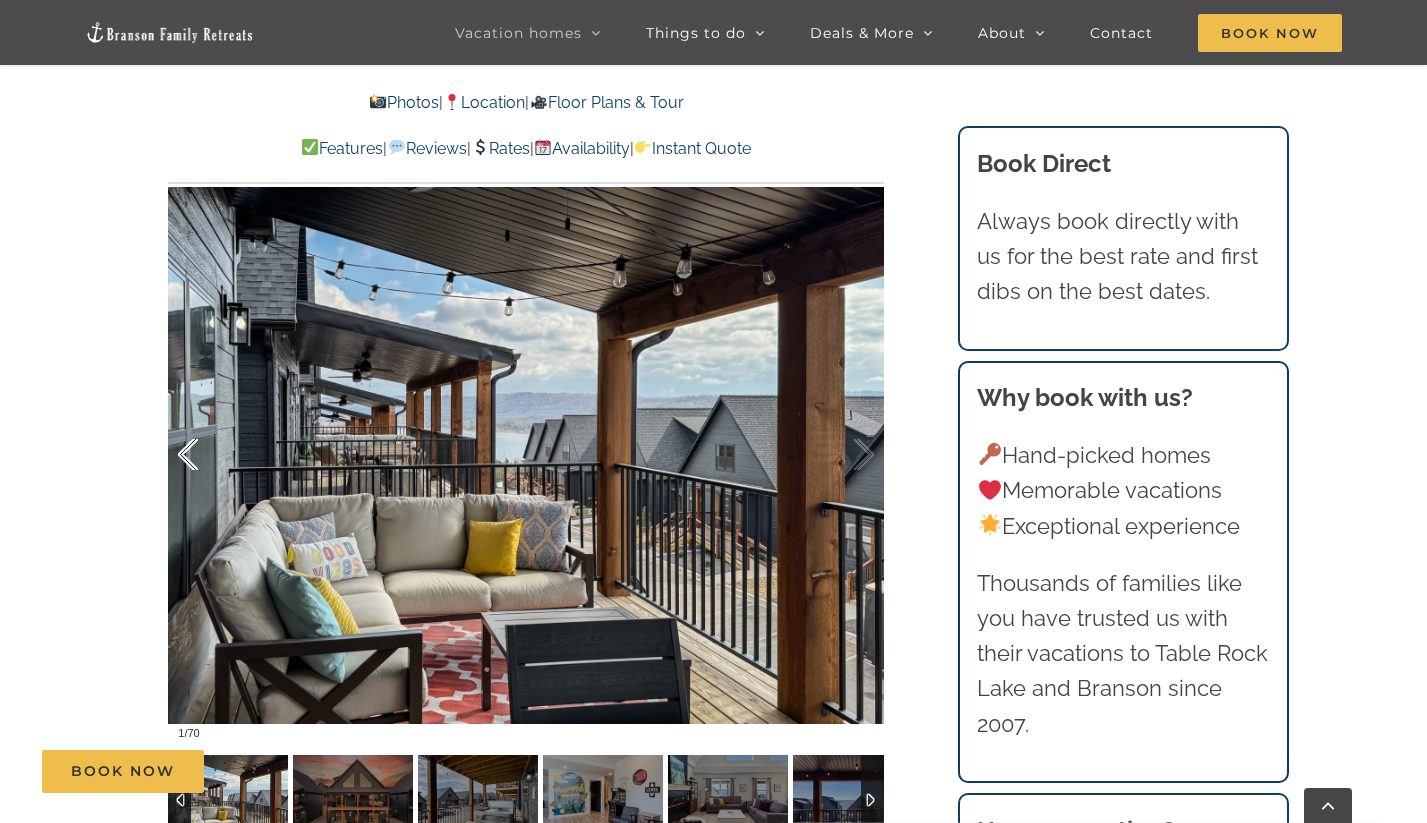 click at bounding box center (209, 455) 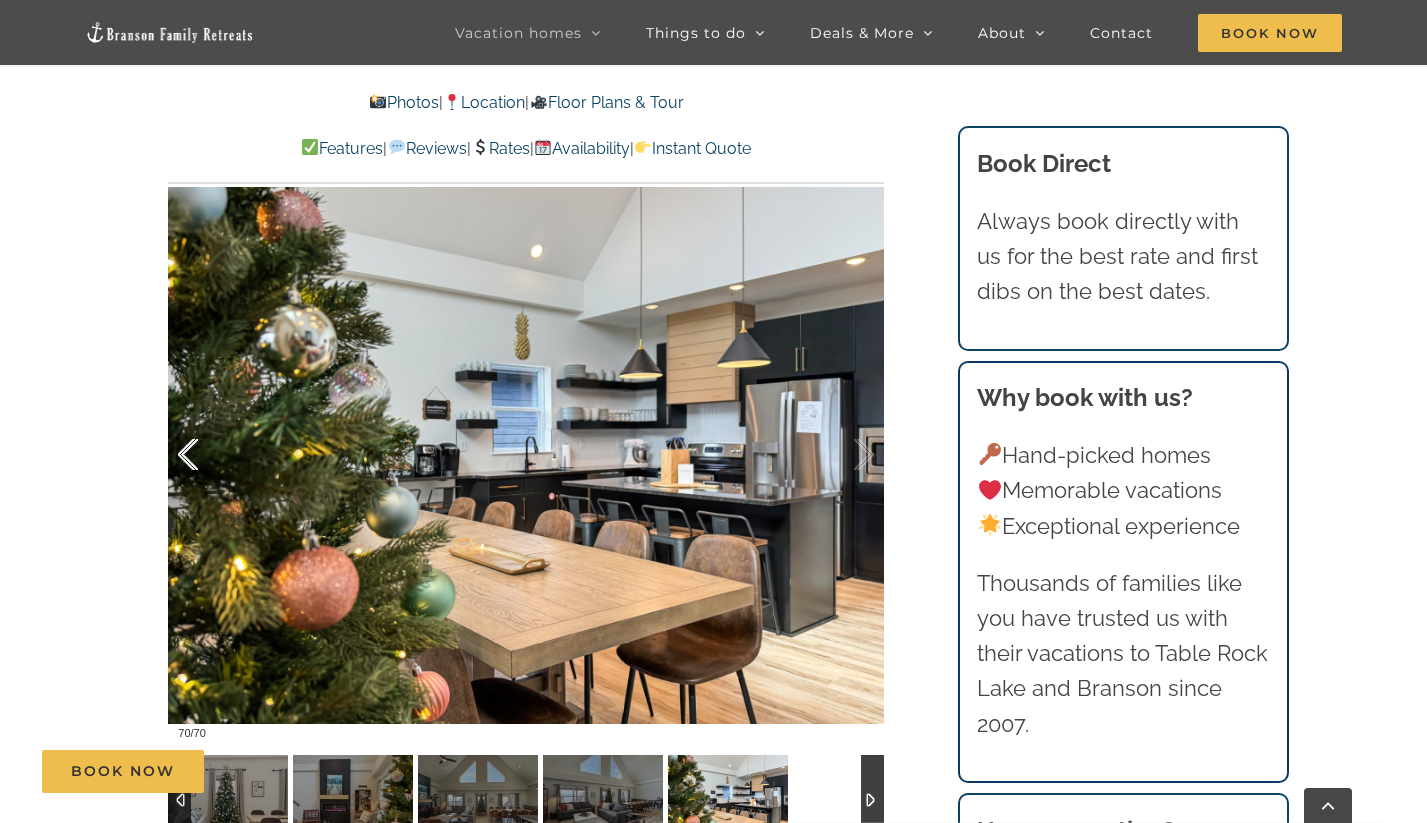 click at bounding box center [209, 455] 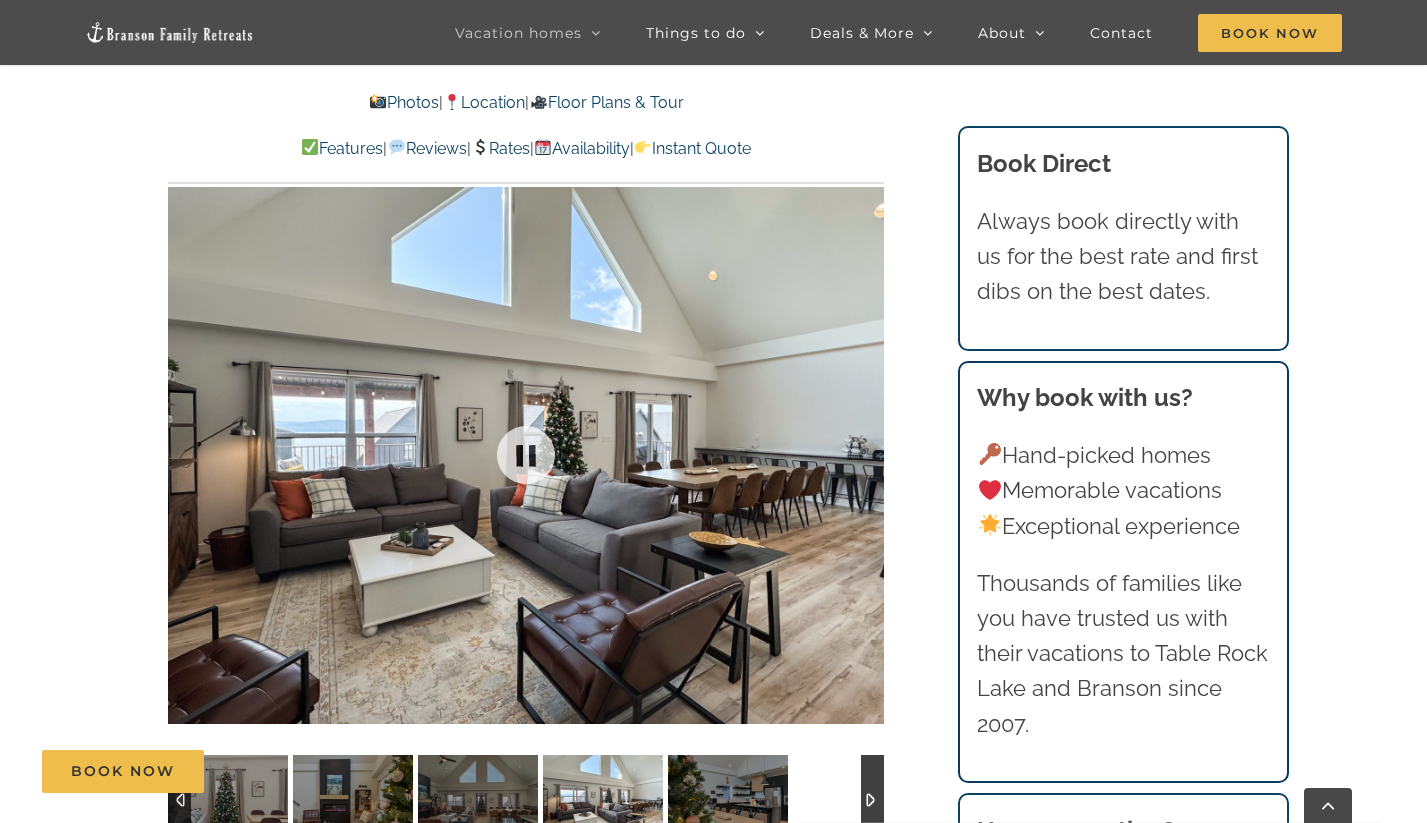 click on "69  /  70" at bounding box center (526, 455) 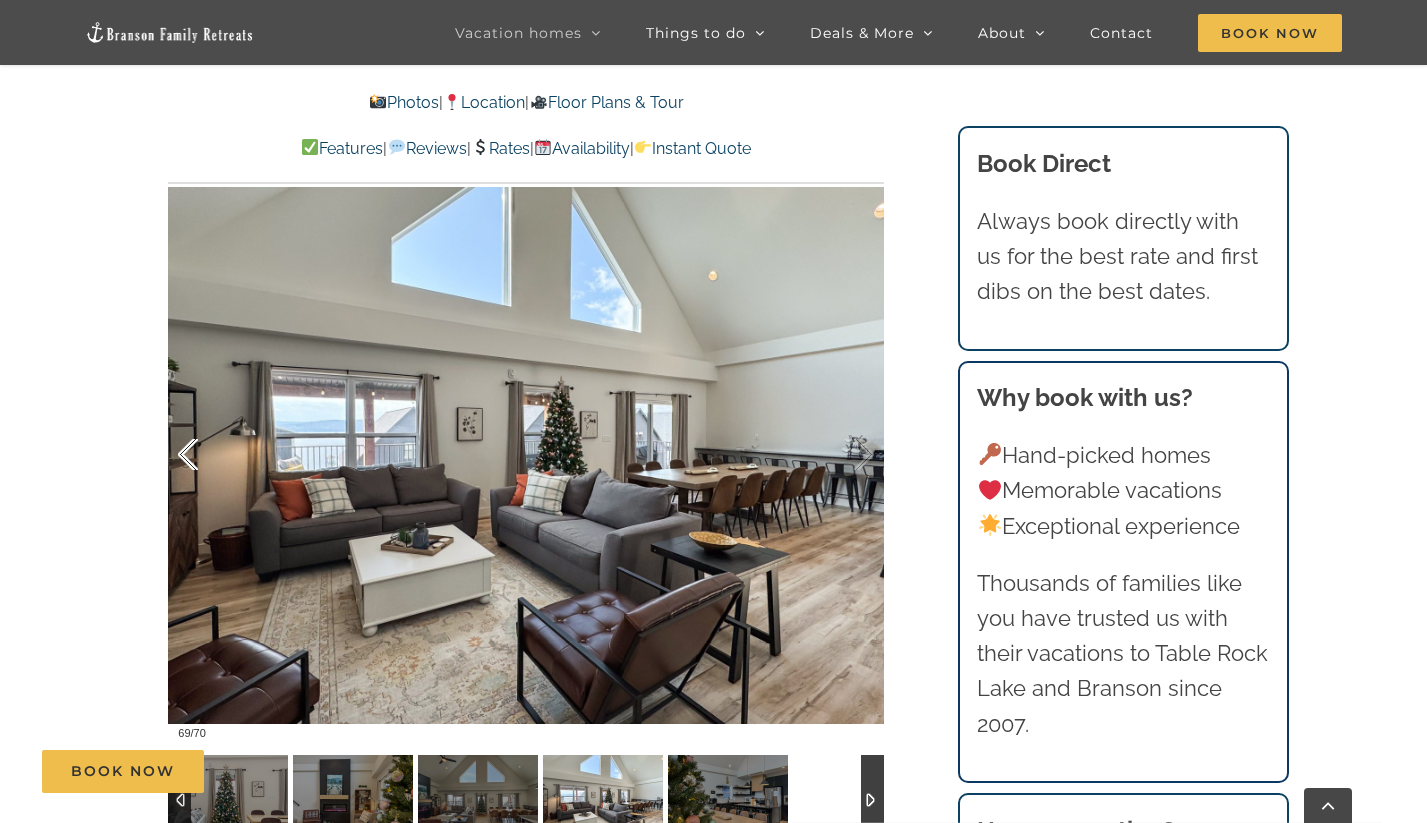 click at bounding box center [209, 455] 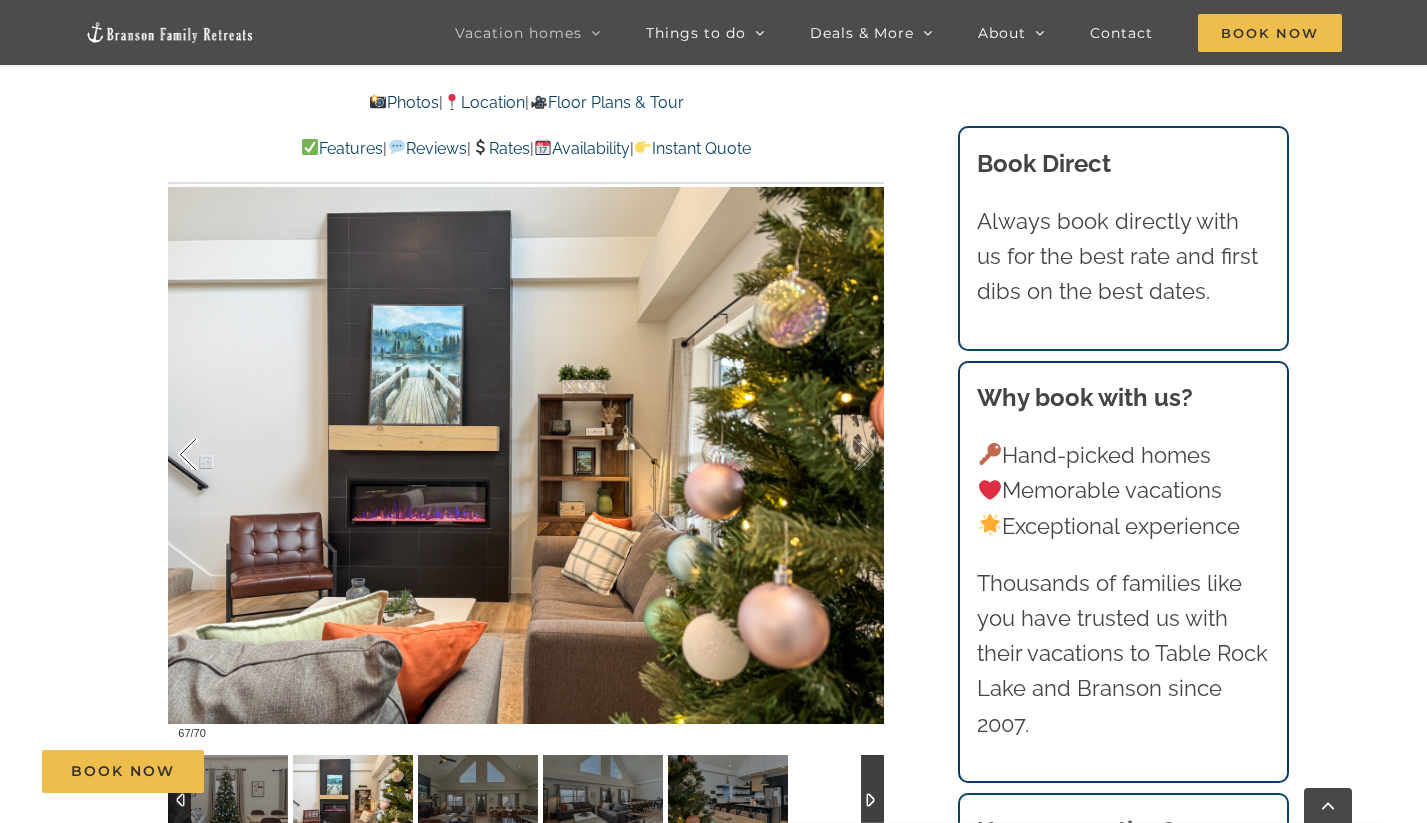 click at bounding box center (209, 455) 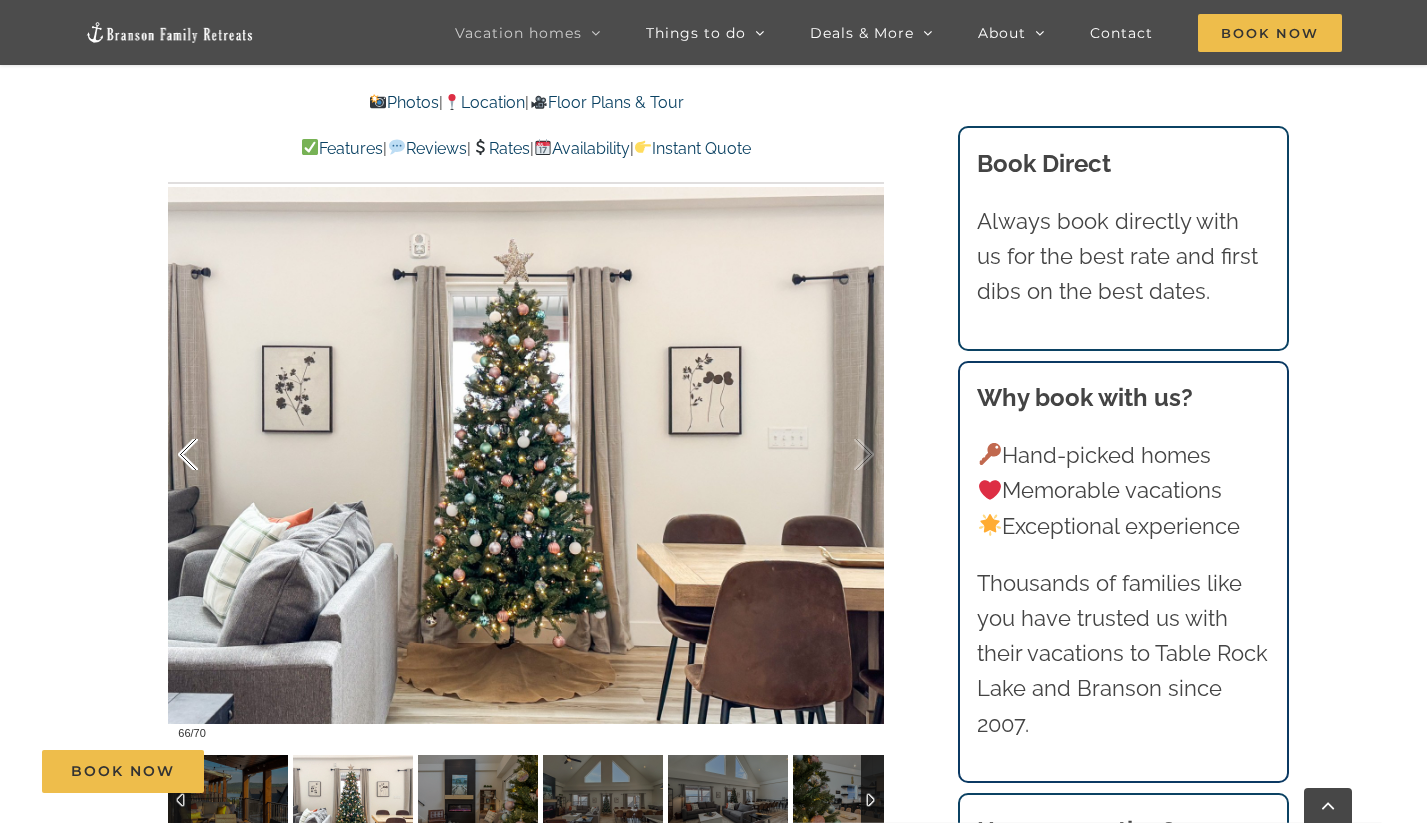 click at bounding box center [209, 455] 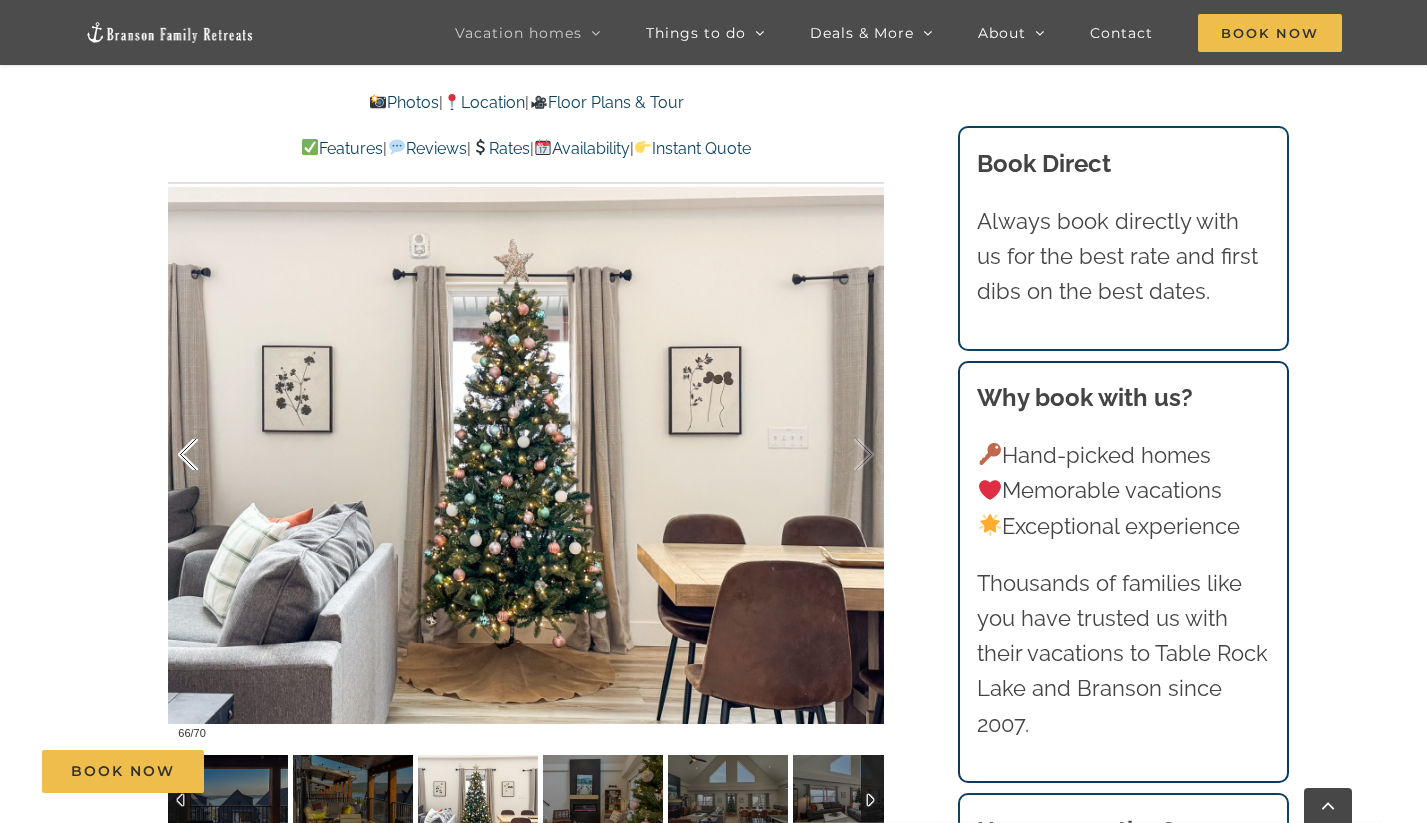 click at bounding box center (209, 455) 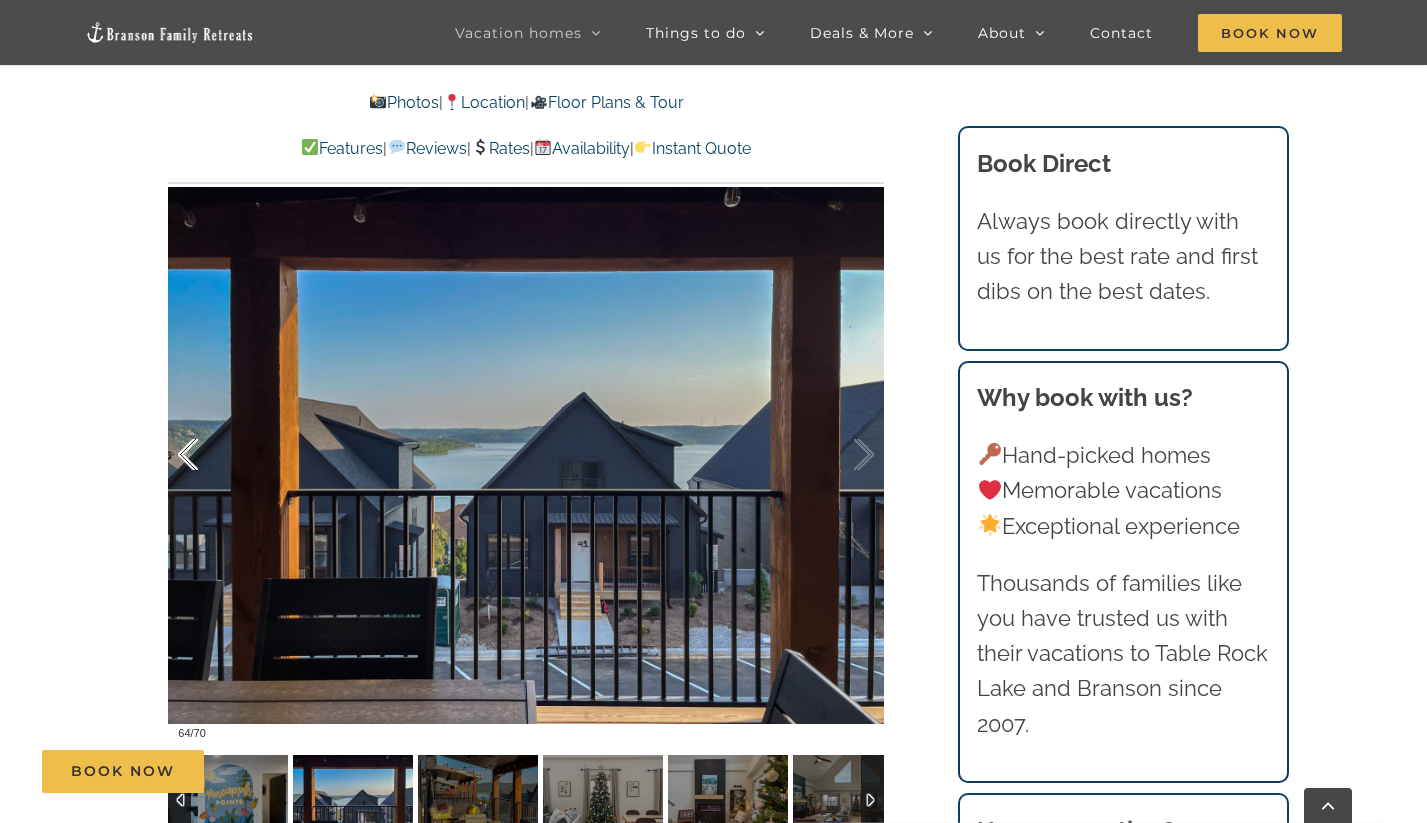 click at bounding box center [209, 455] 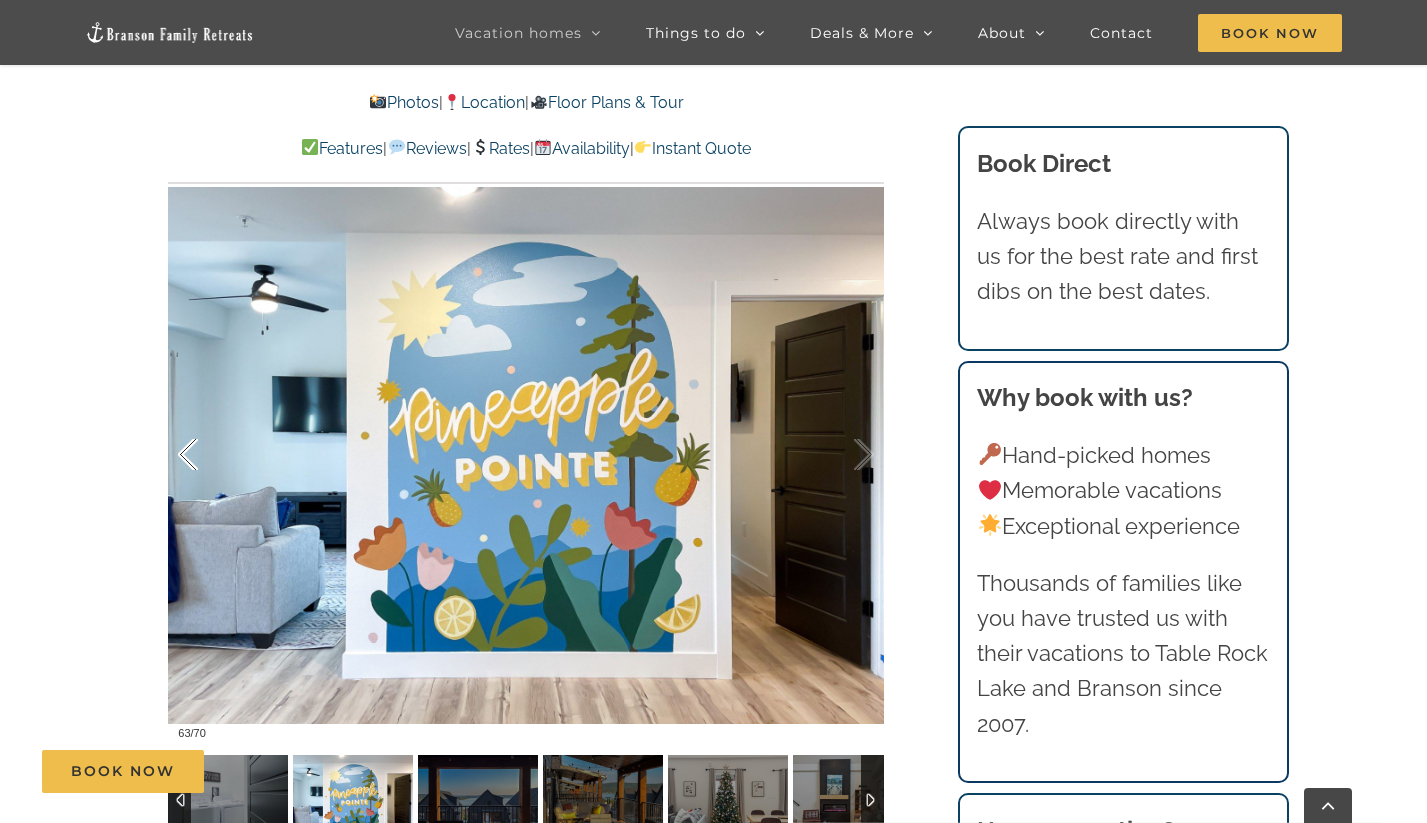 click at bounding box center (209, 455) 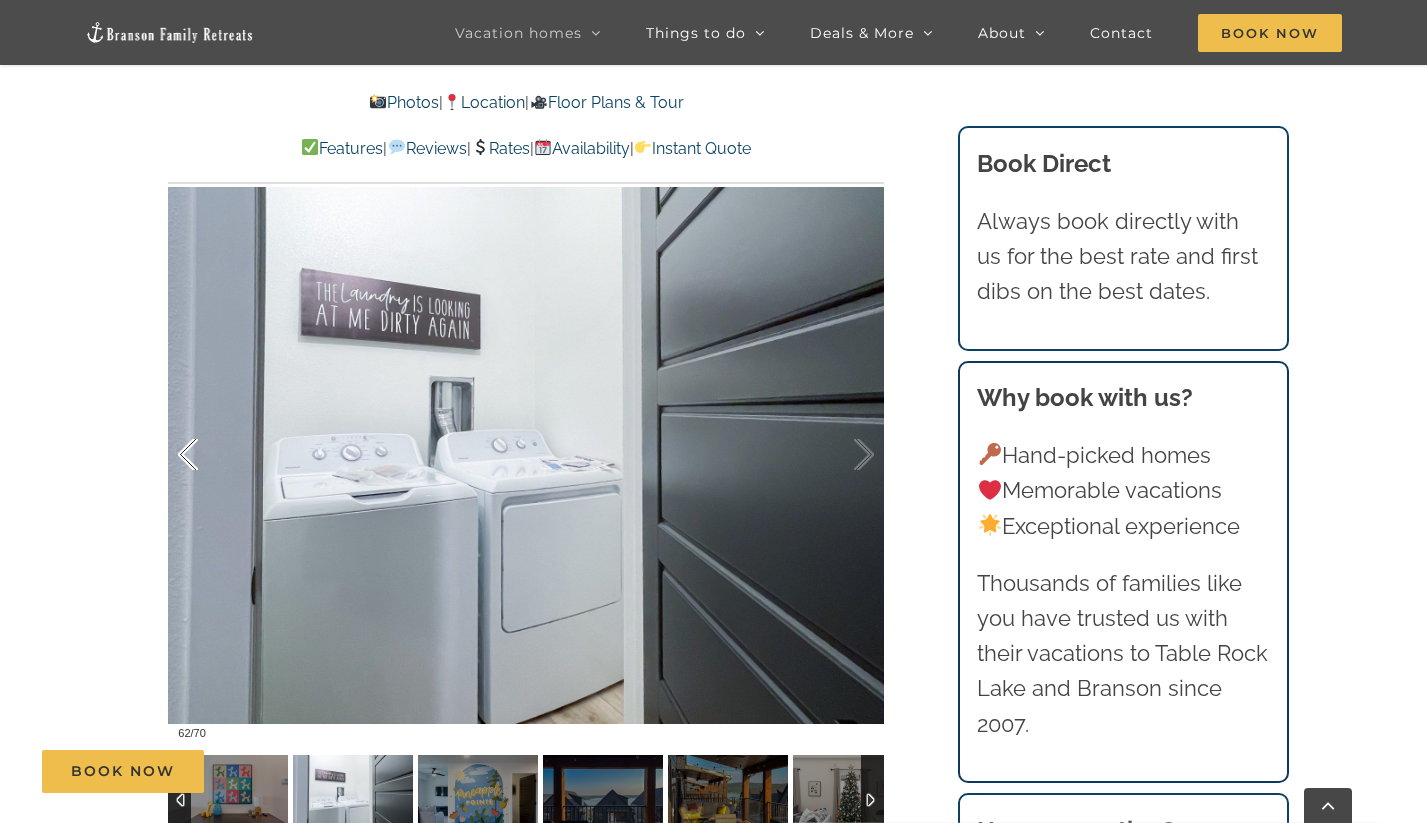 click at bounding box center (209, 455) 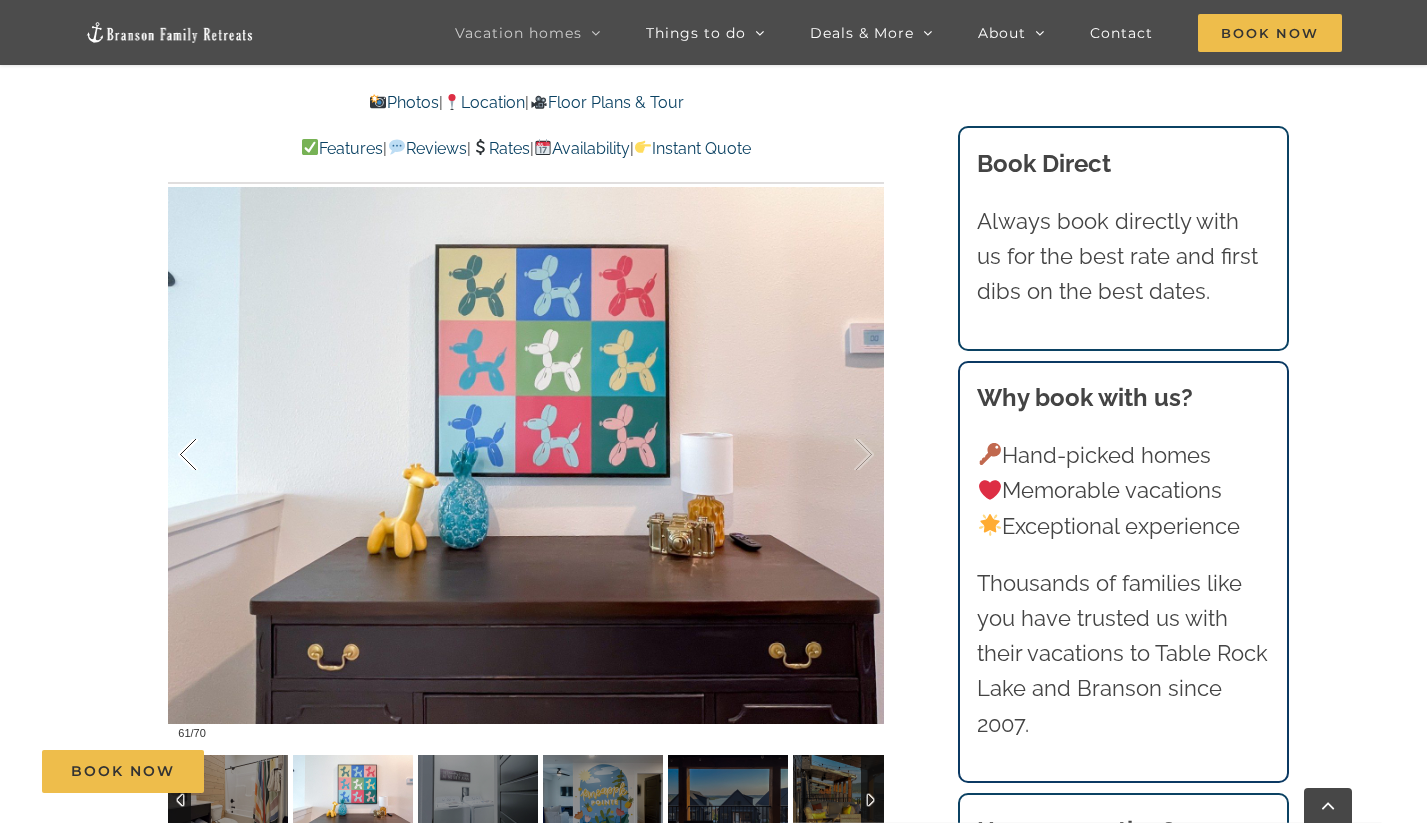 click at bounding box center (209, 455) 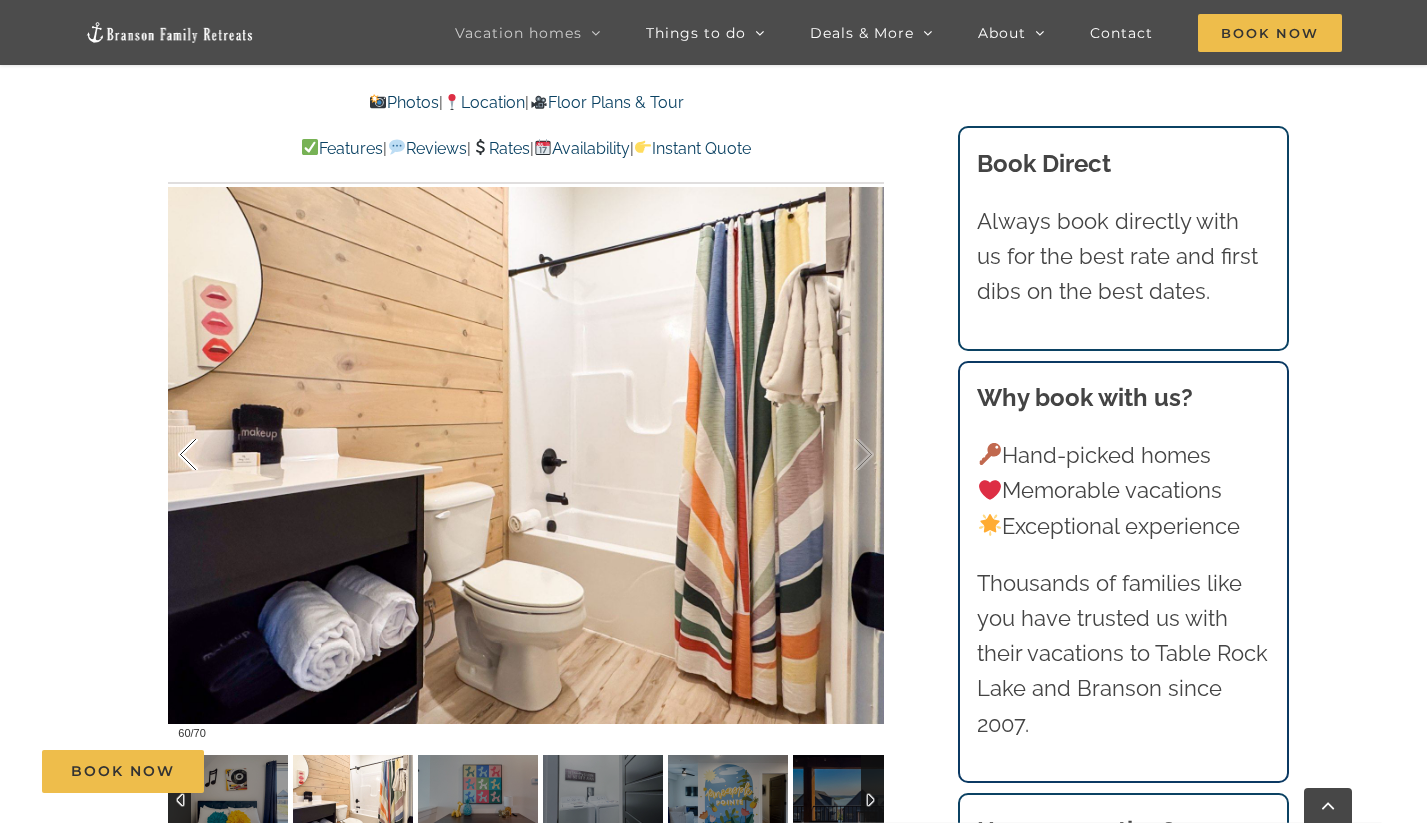 click at bounding box center (209, 455) 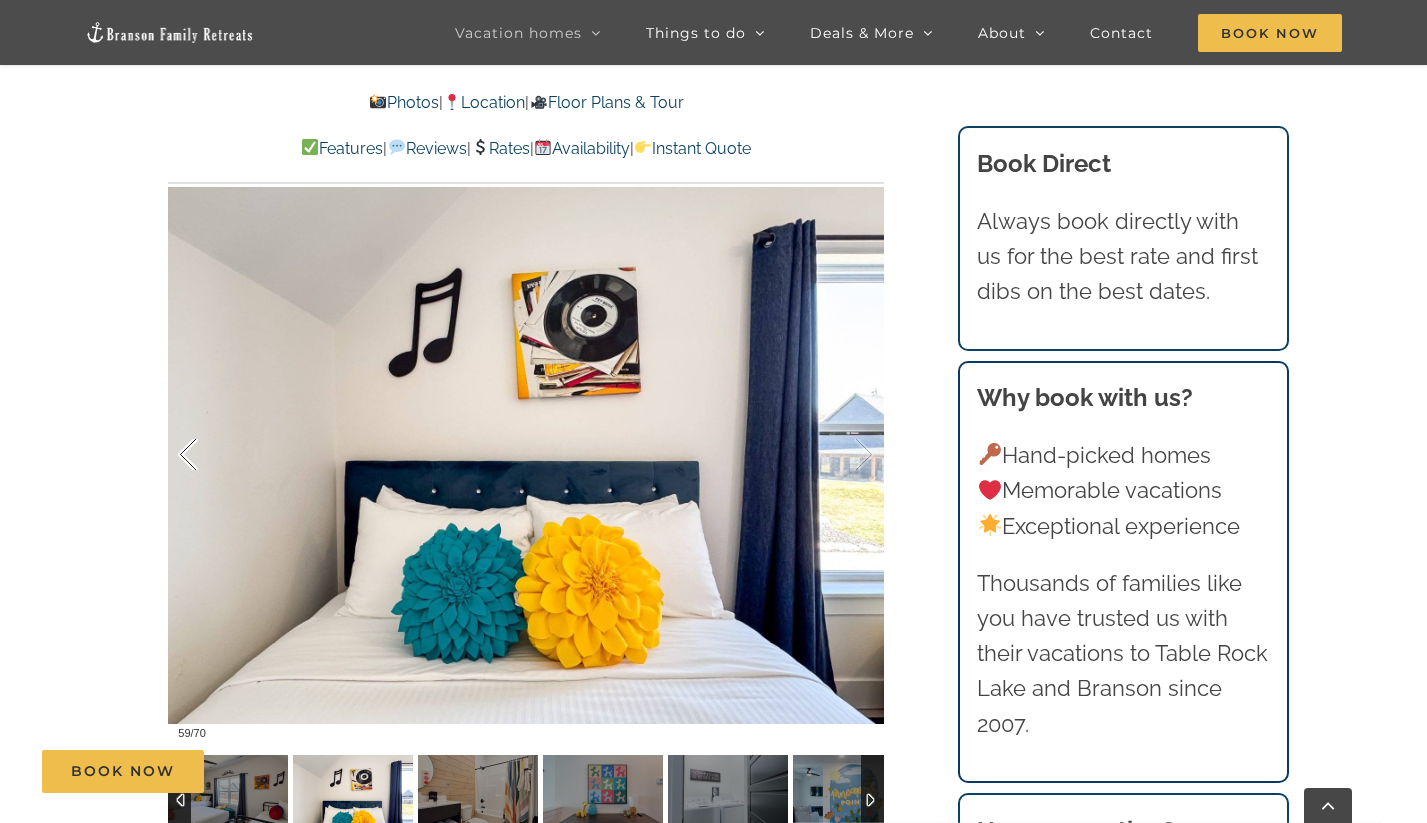 click at bounding box center (209, 455) 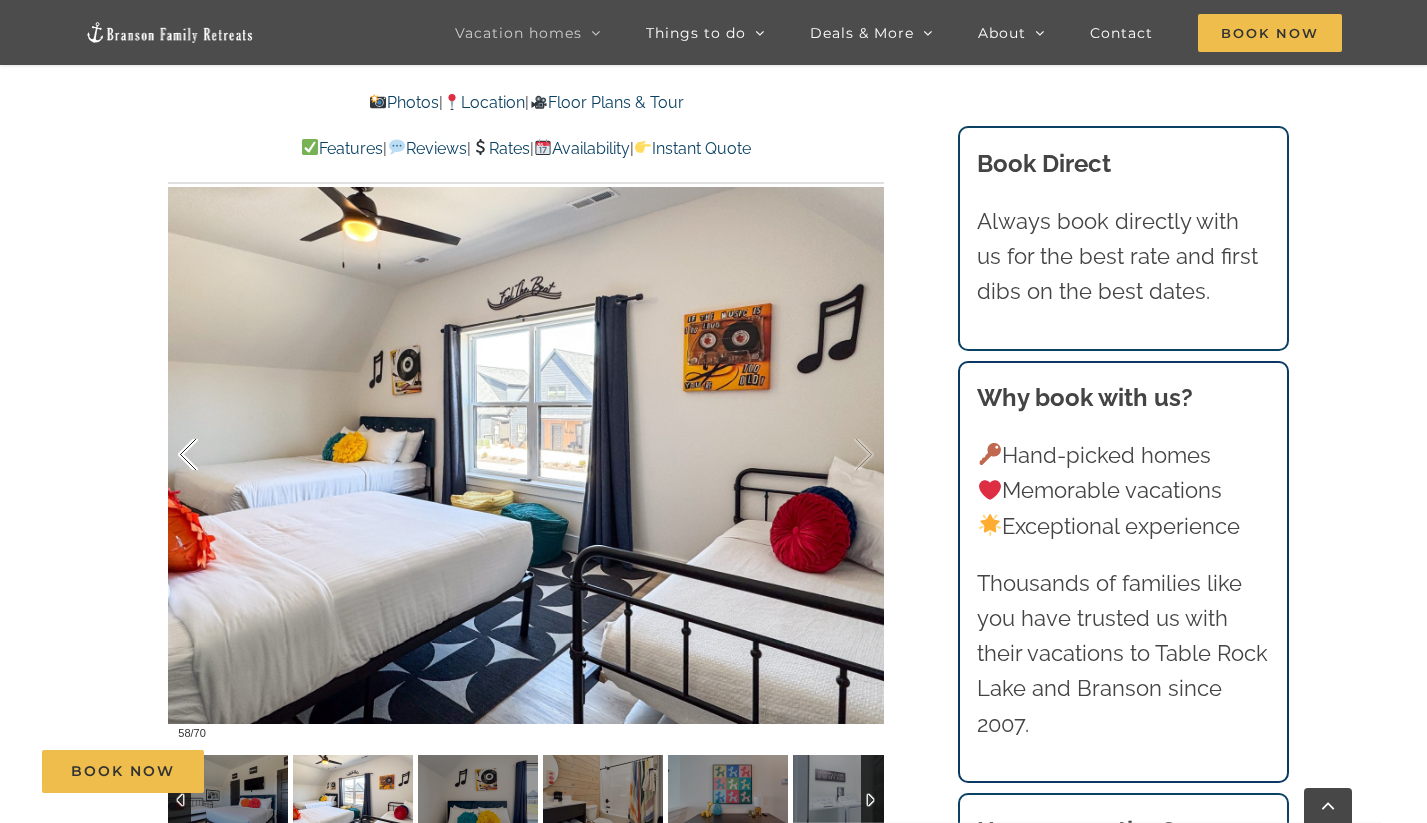 click at bounding box center (209, 455) 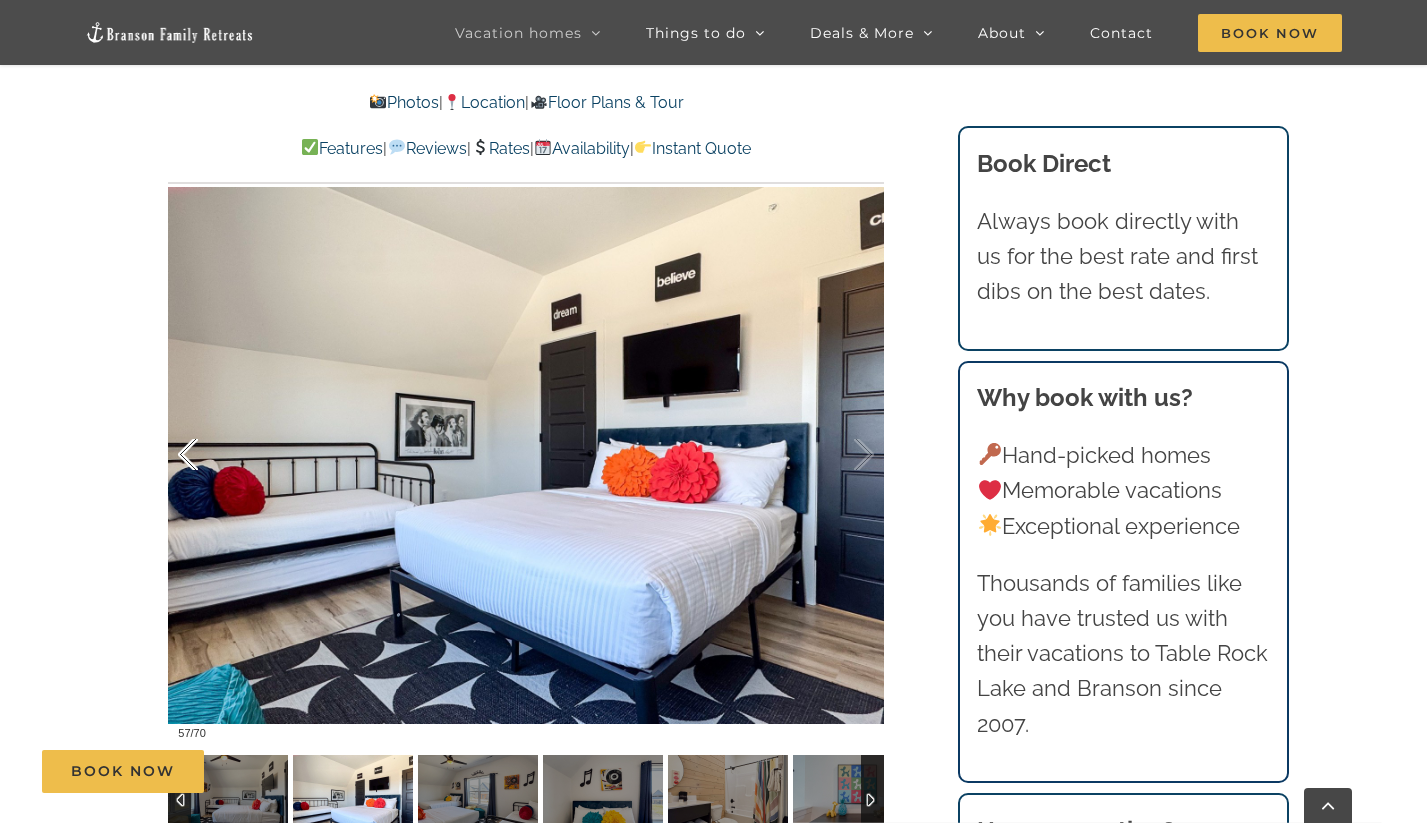 click at bounding box center [209, 455] 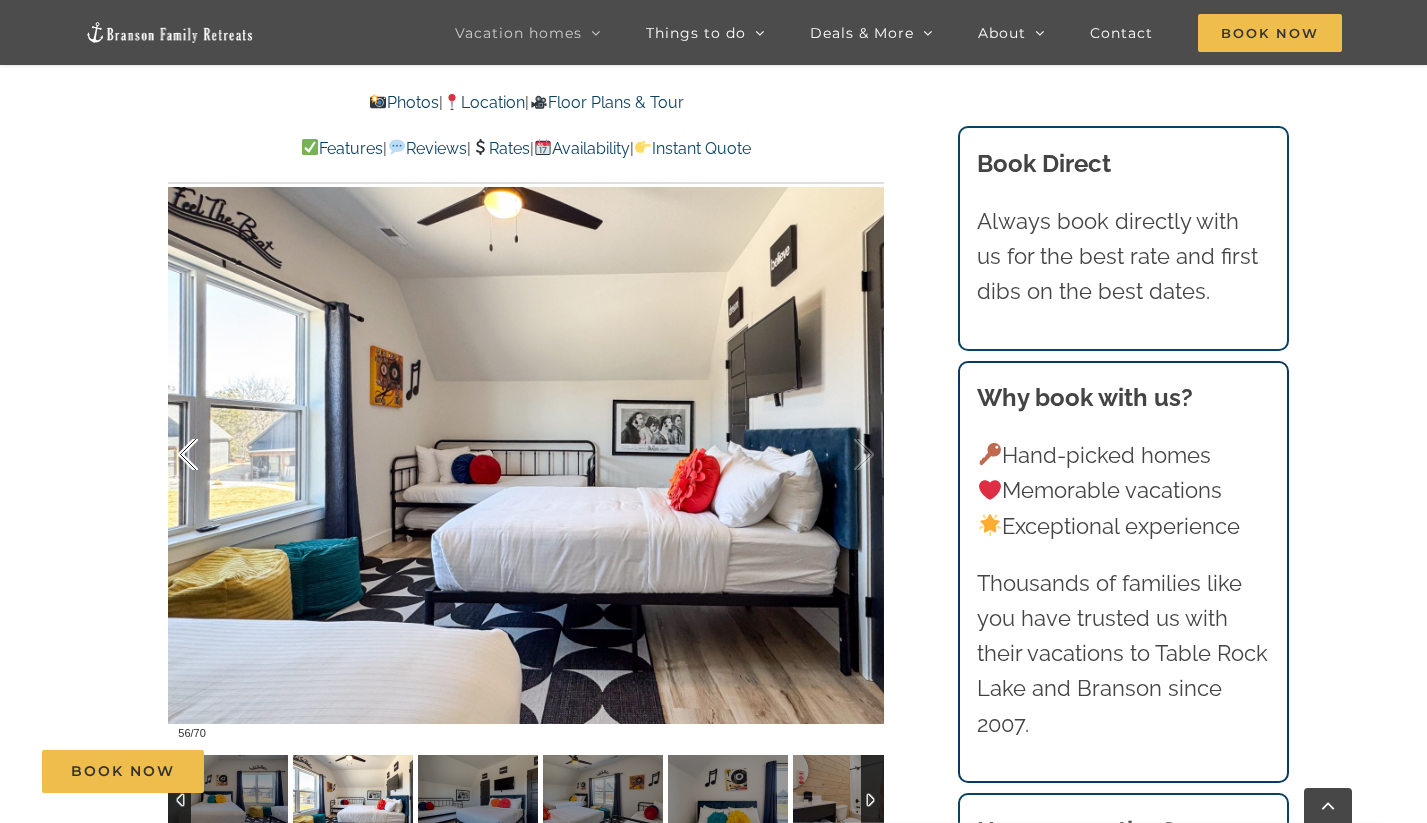 click at bounding box center (209, 455) 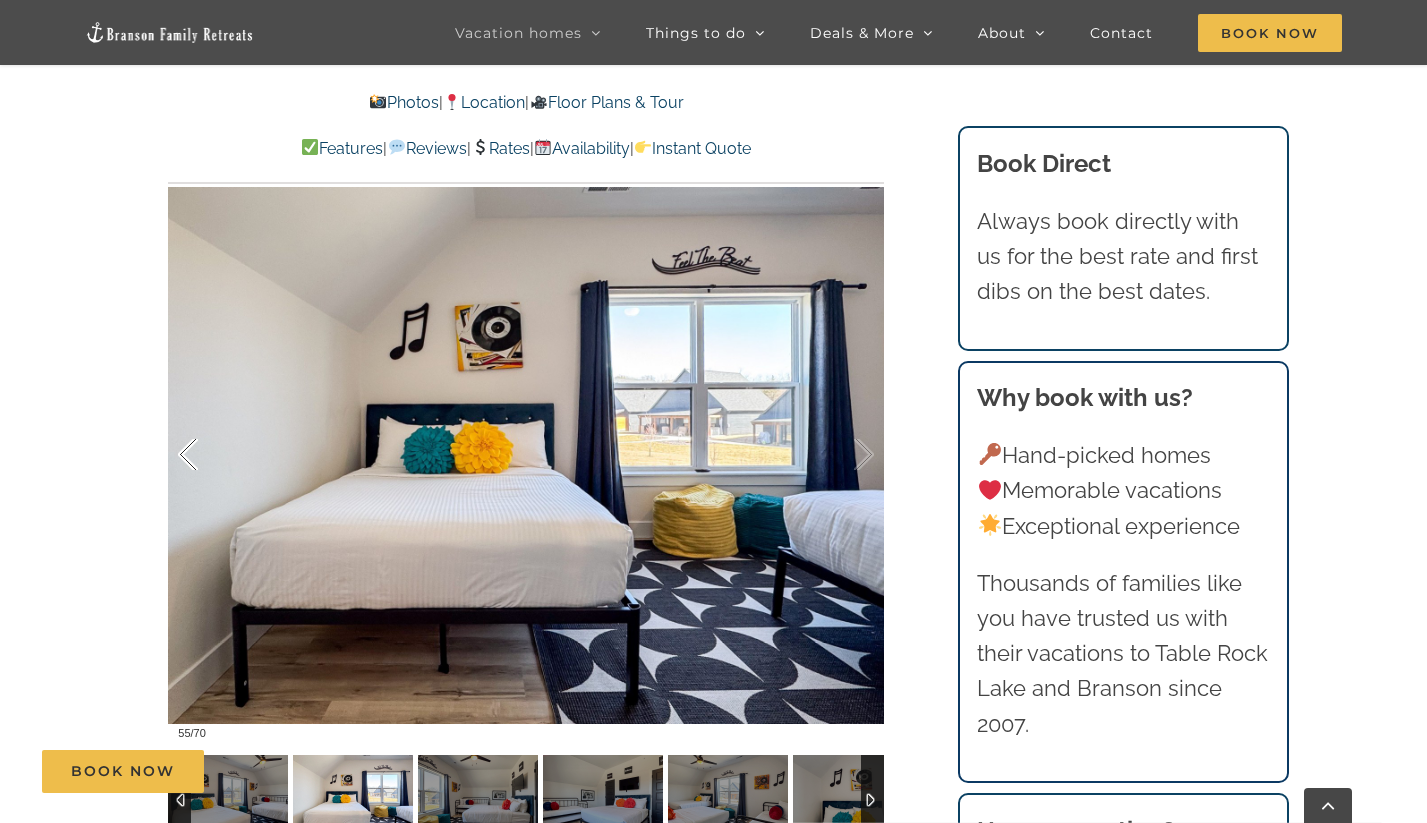 click at bounding box center [209, 455] 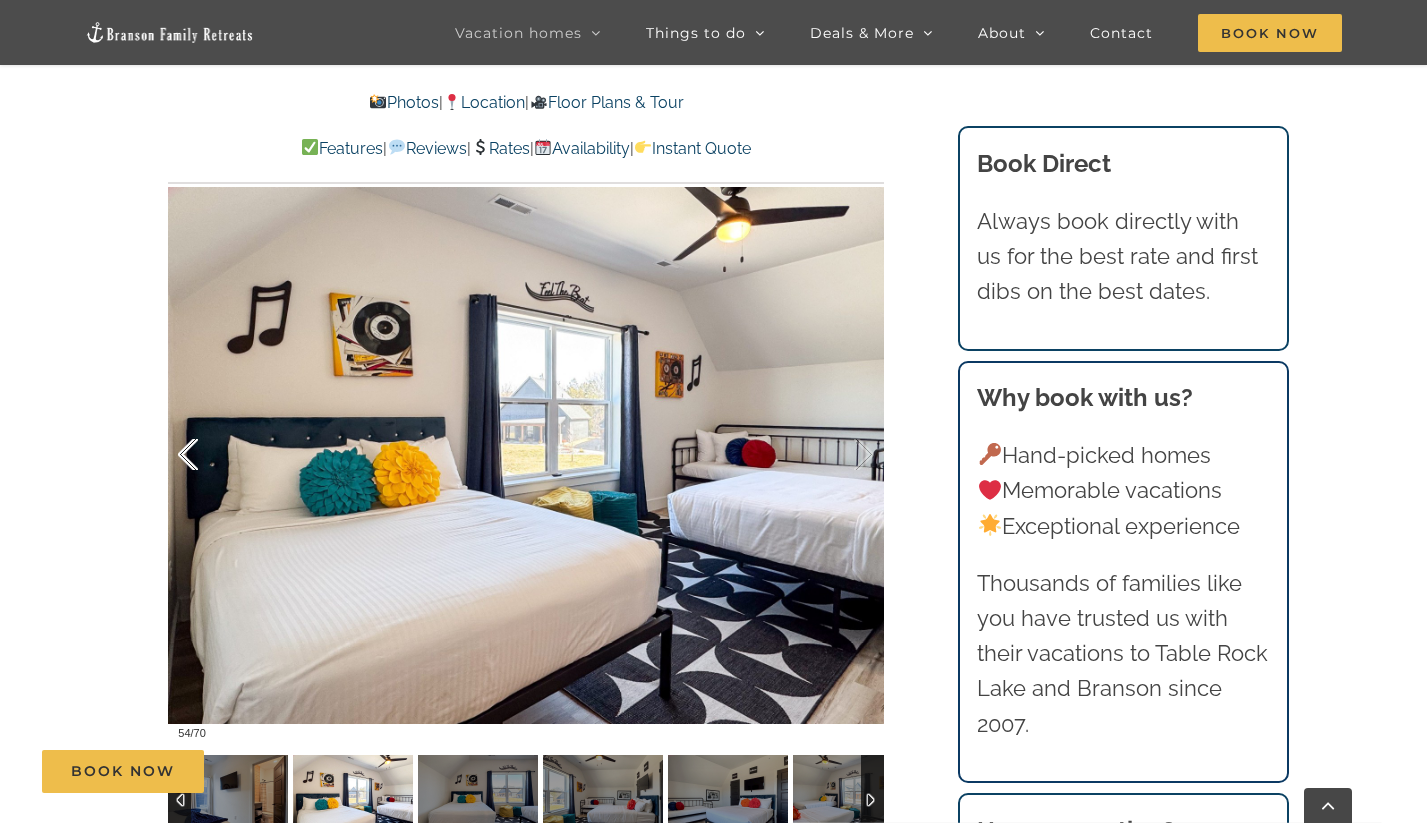 click at bounding box center [209, 455] 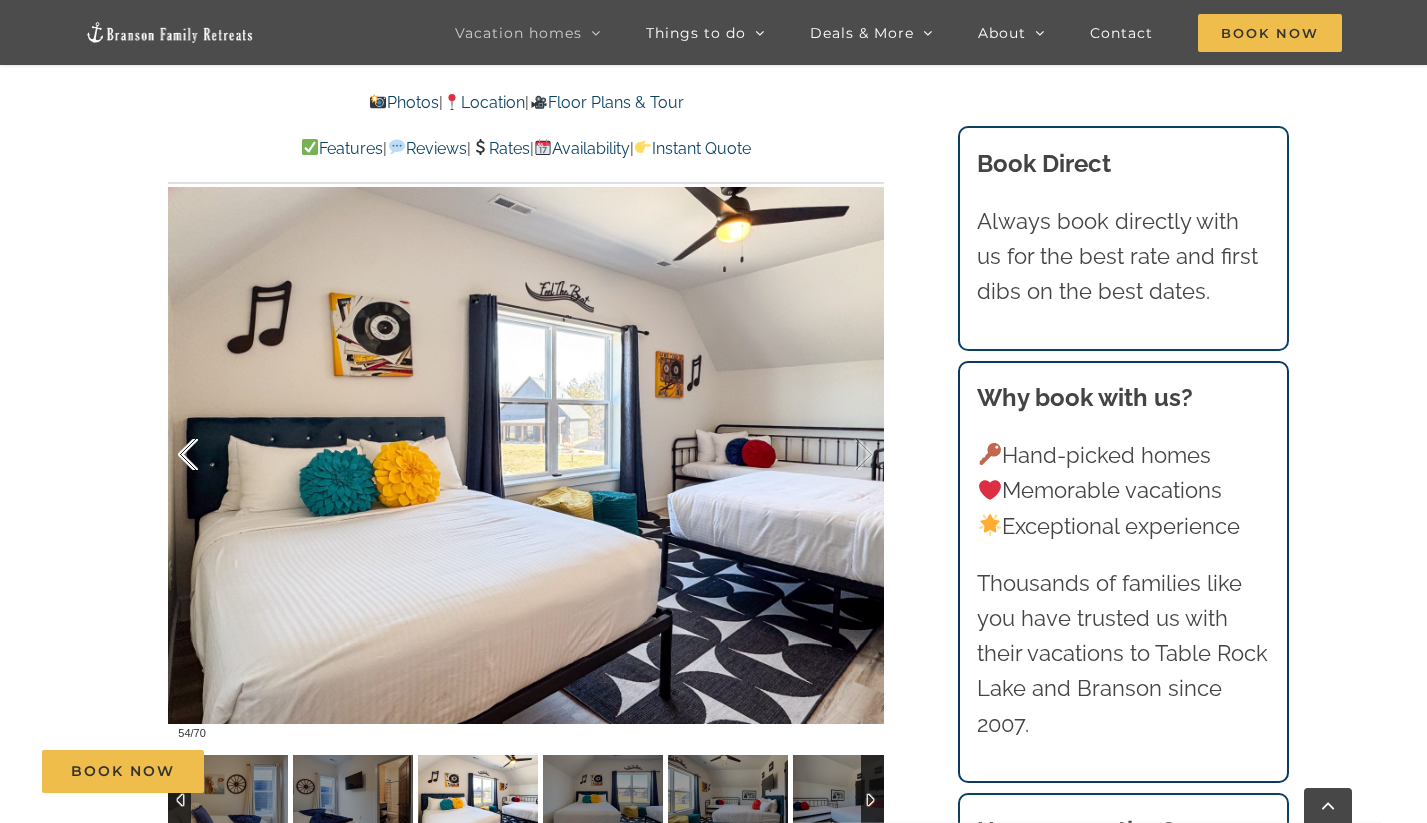 click at bounding box center [209, 455] 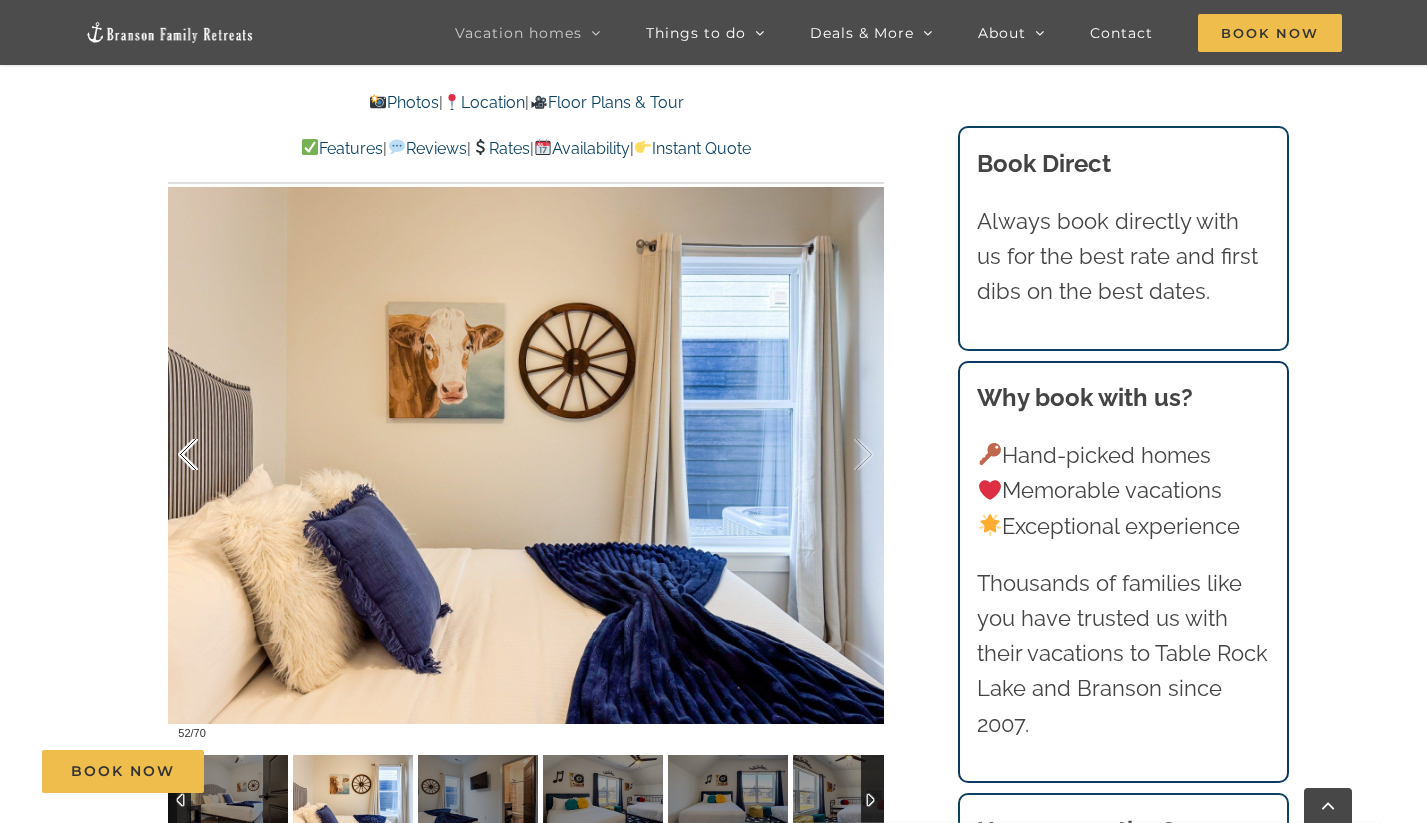 click at bounding box center [209, 455] 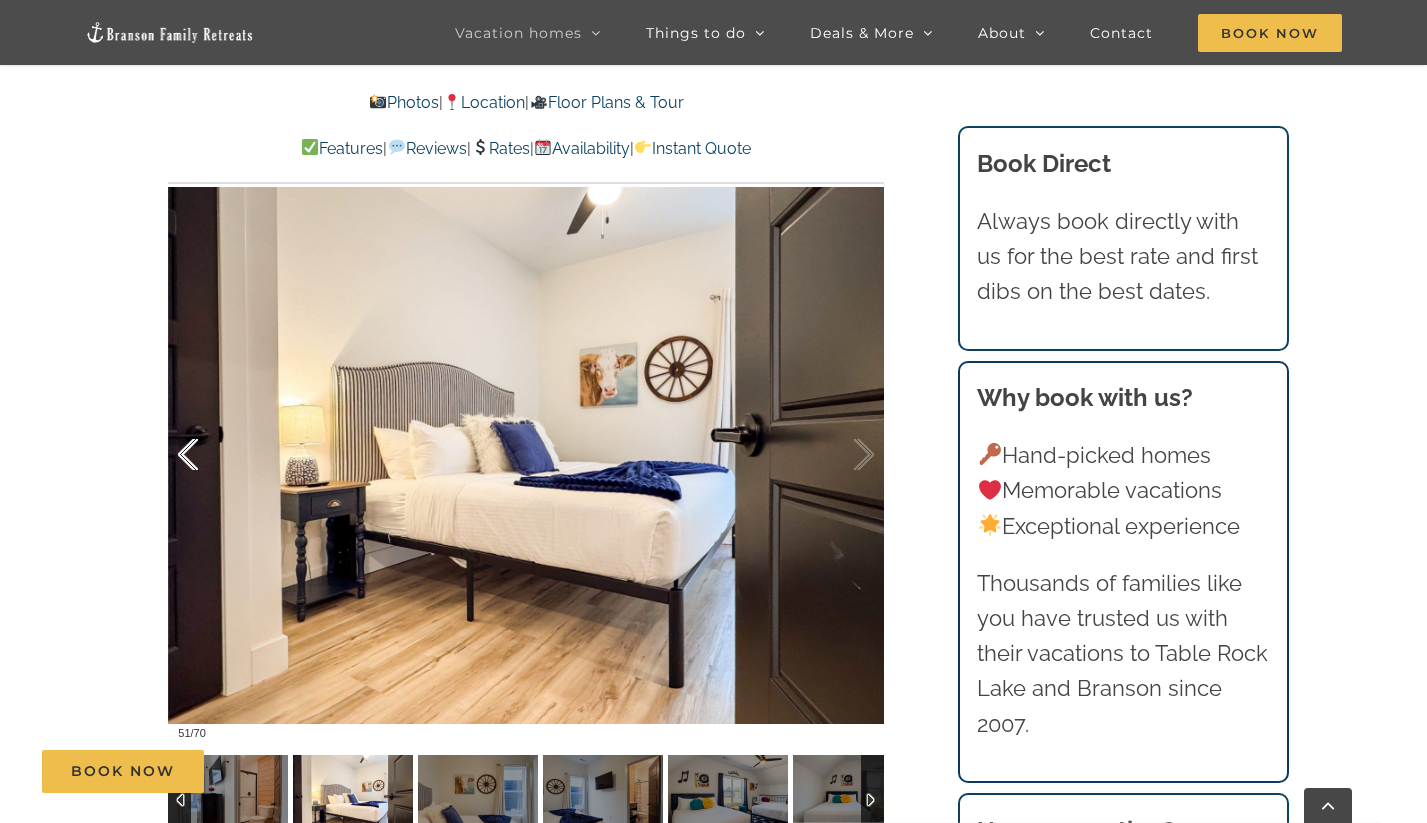 click at bounding box center (209, 455) 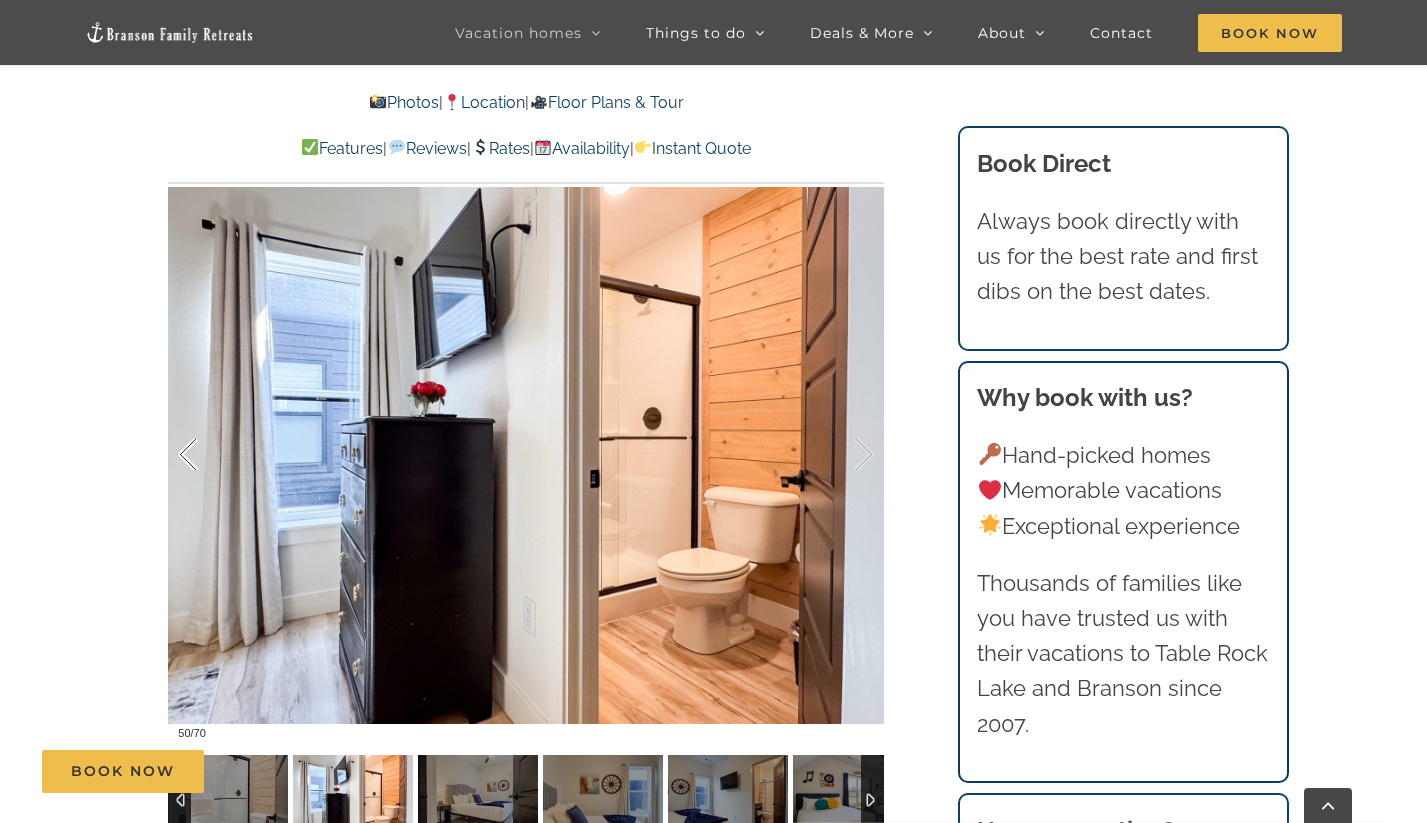 click at bounding box center [209, 455] 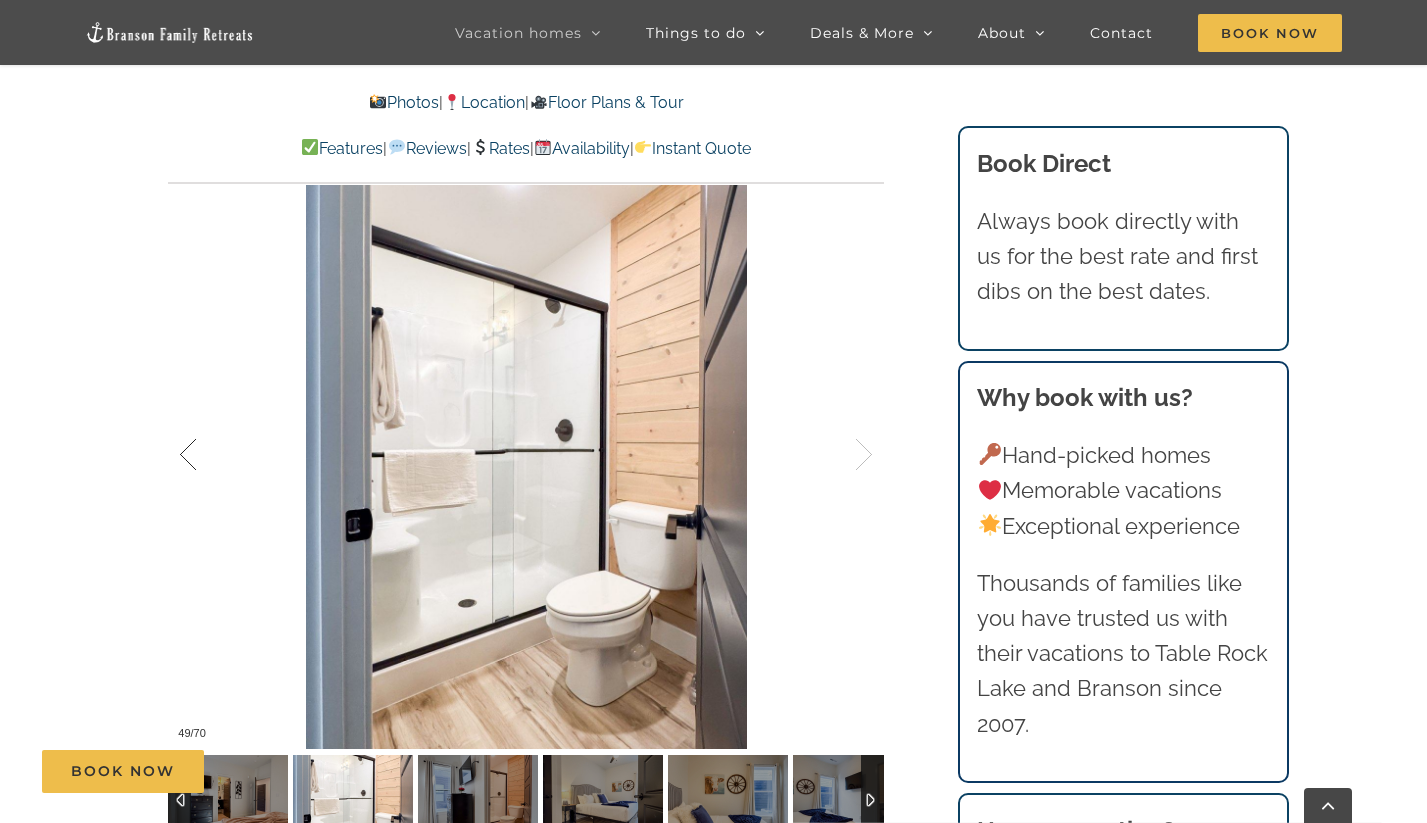 click at bounding box center [209, 455] 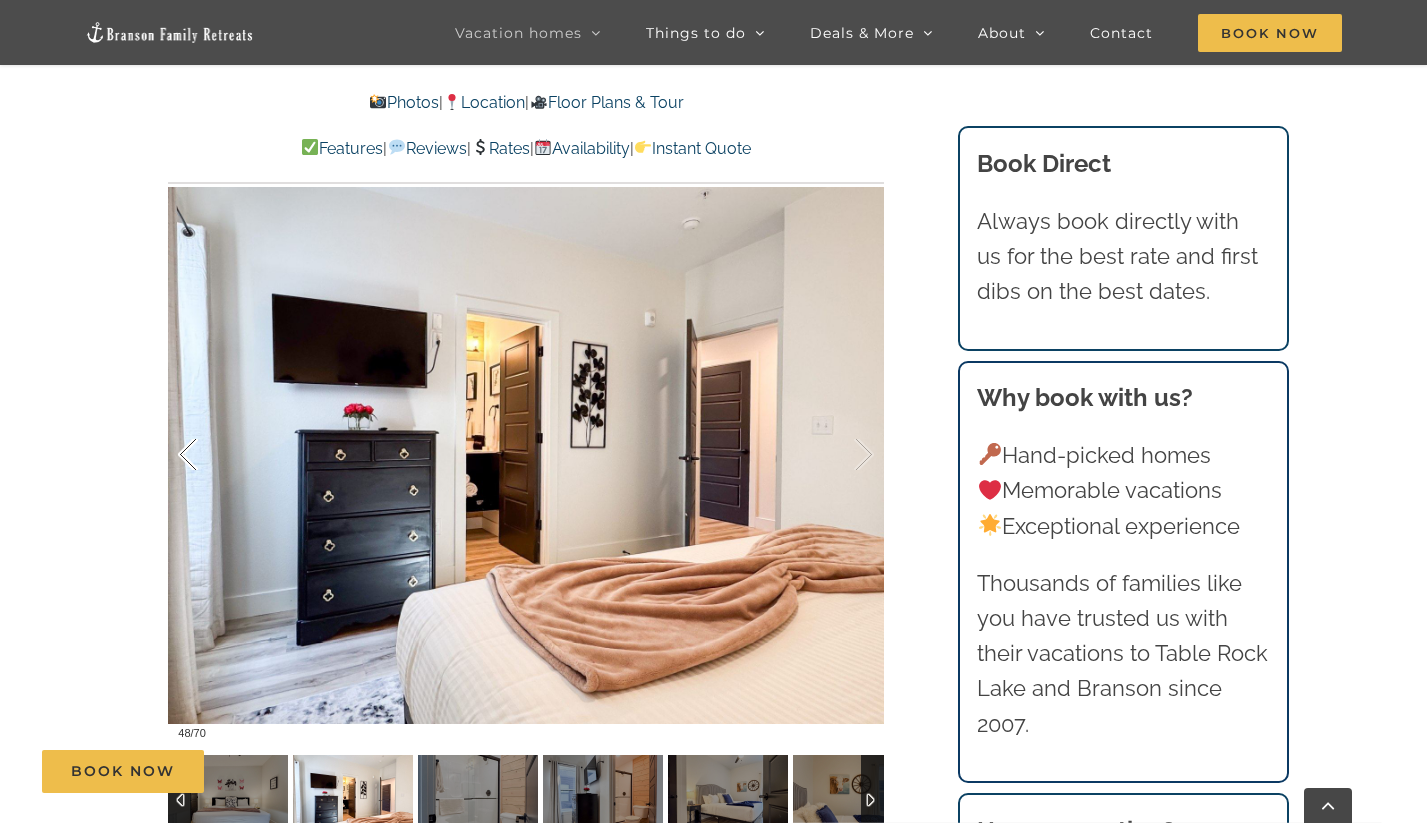 click at bounding box center (209, 455) 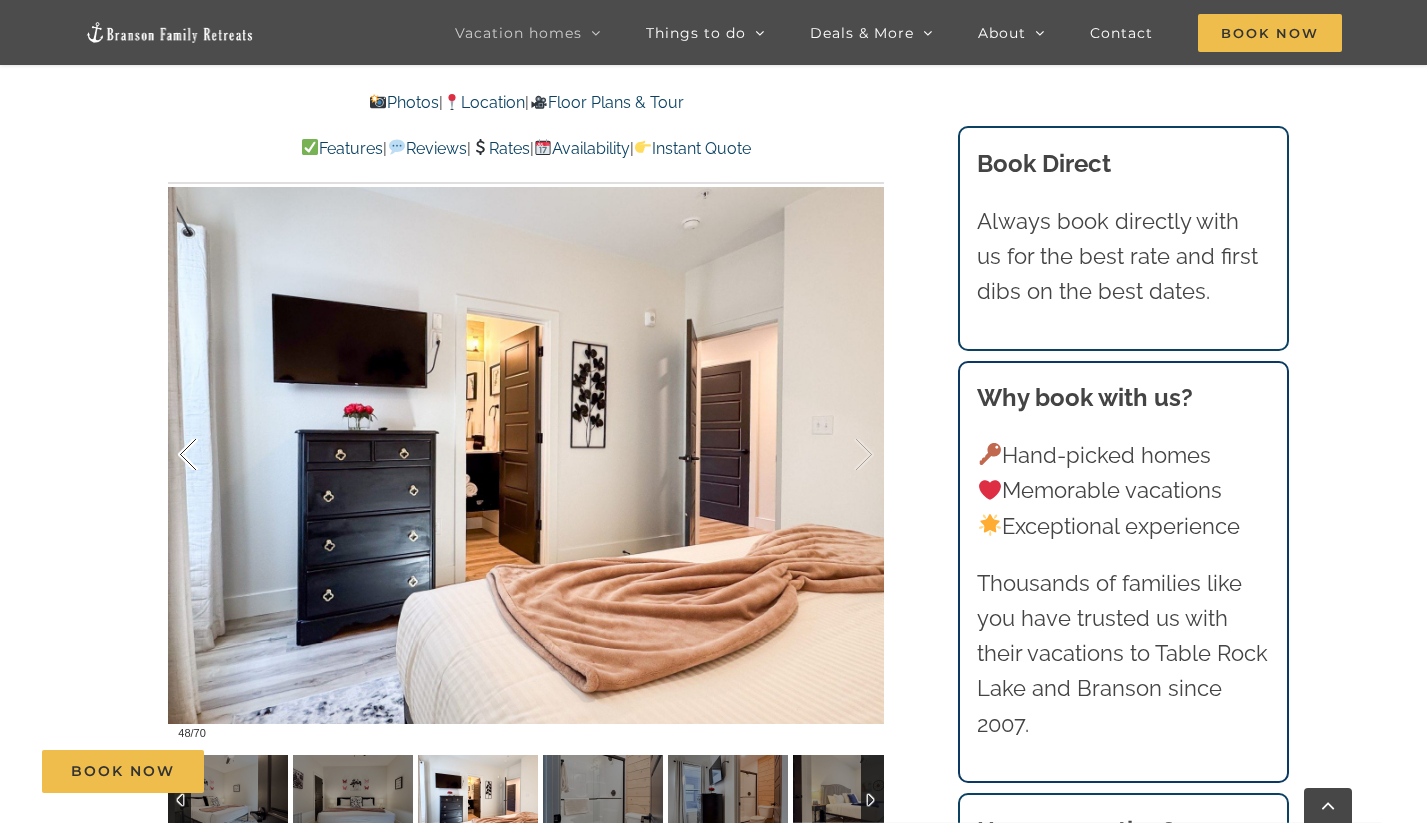click at bounding box center (209, 455) 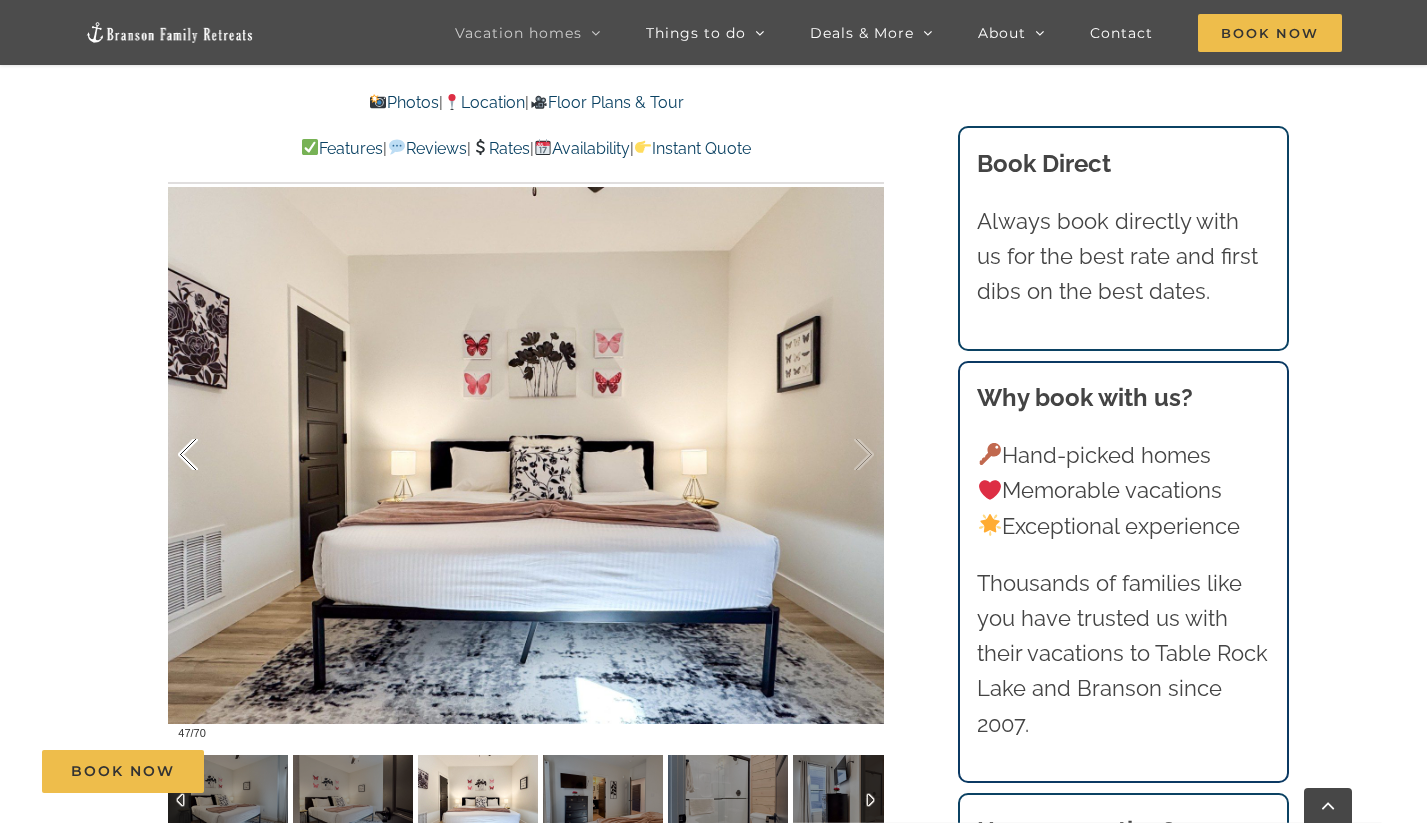 click at bounding box center (209, 455) 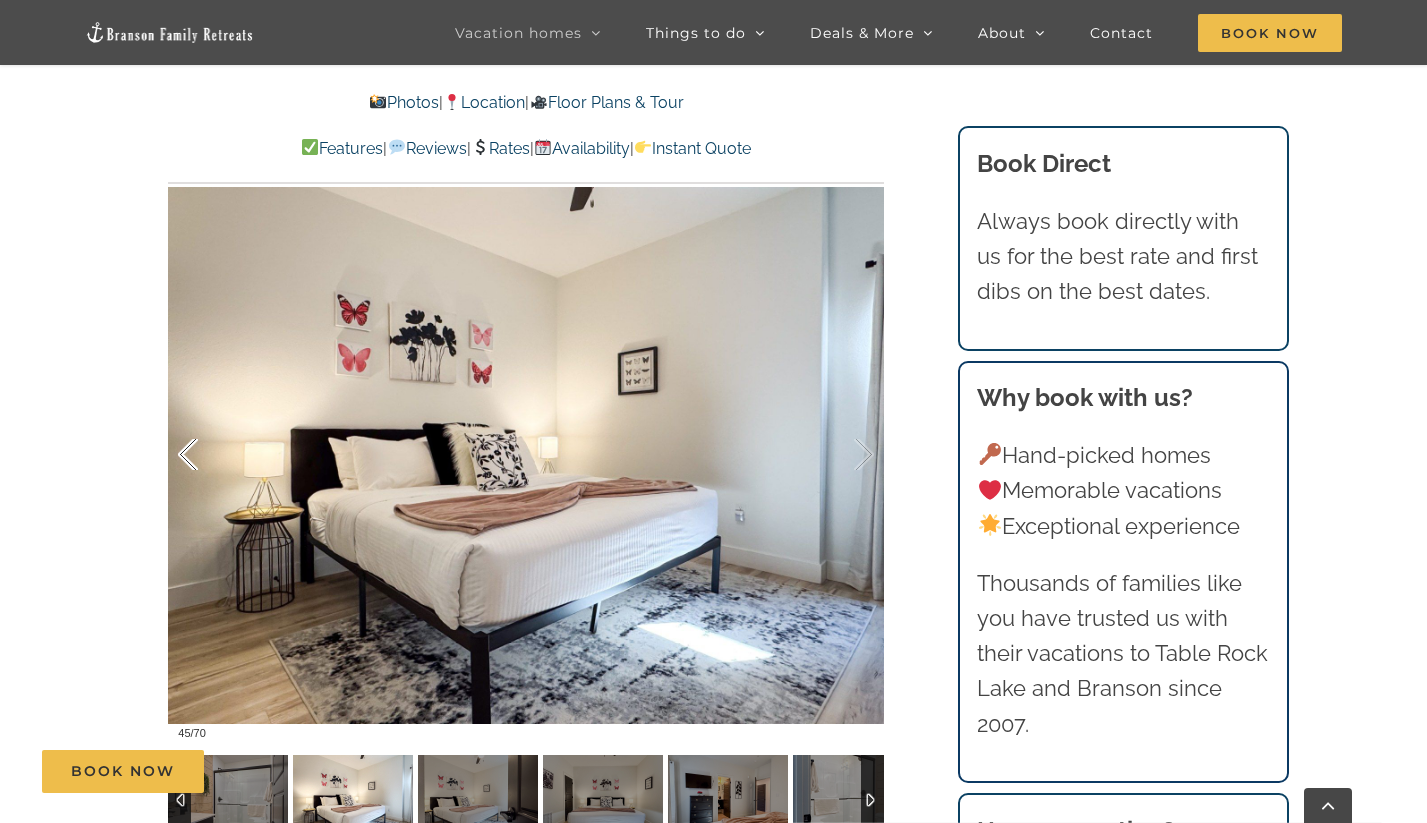 click at bounding box center (209, 455) 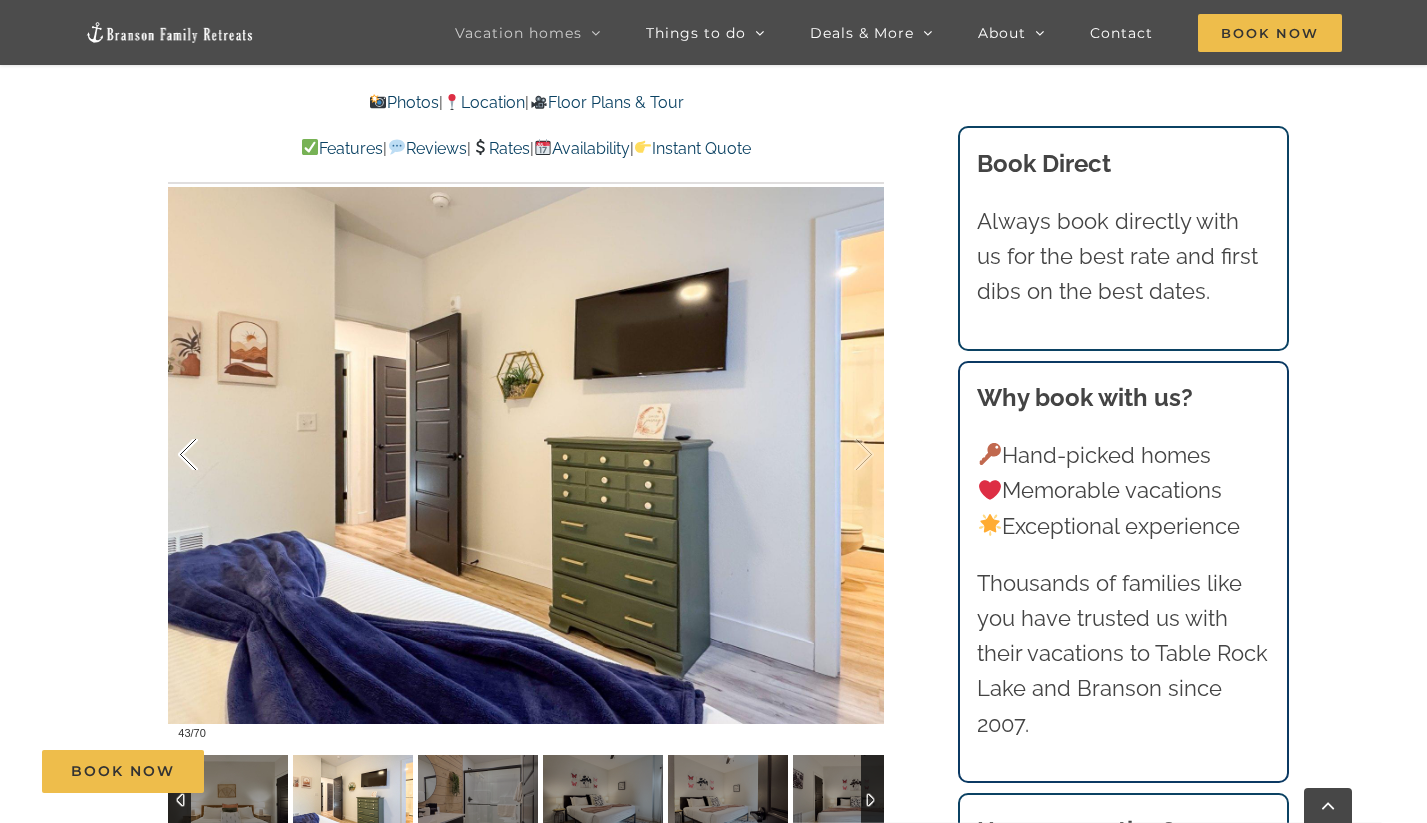 click at bounding box center (209, 455) 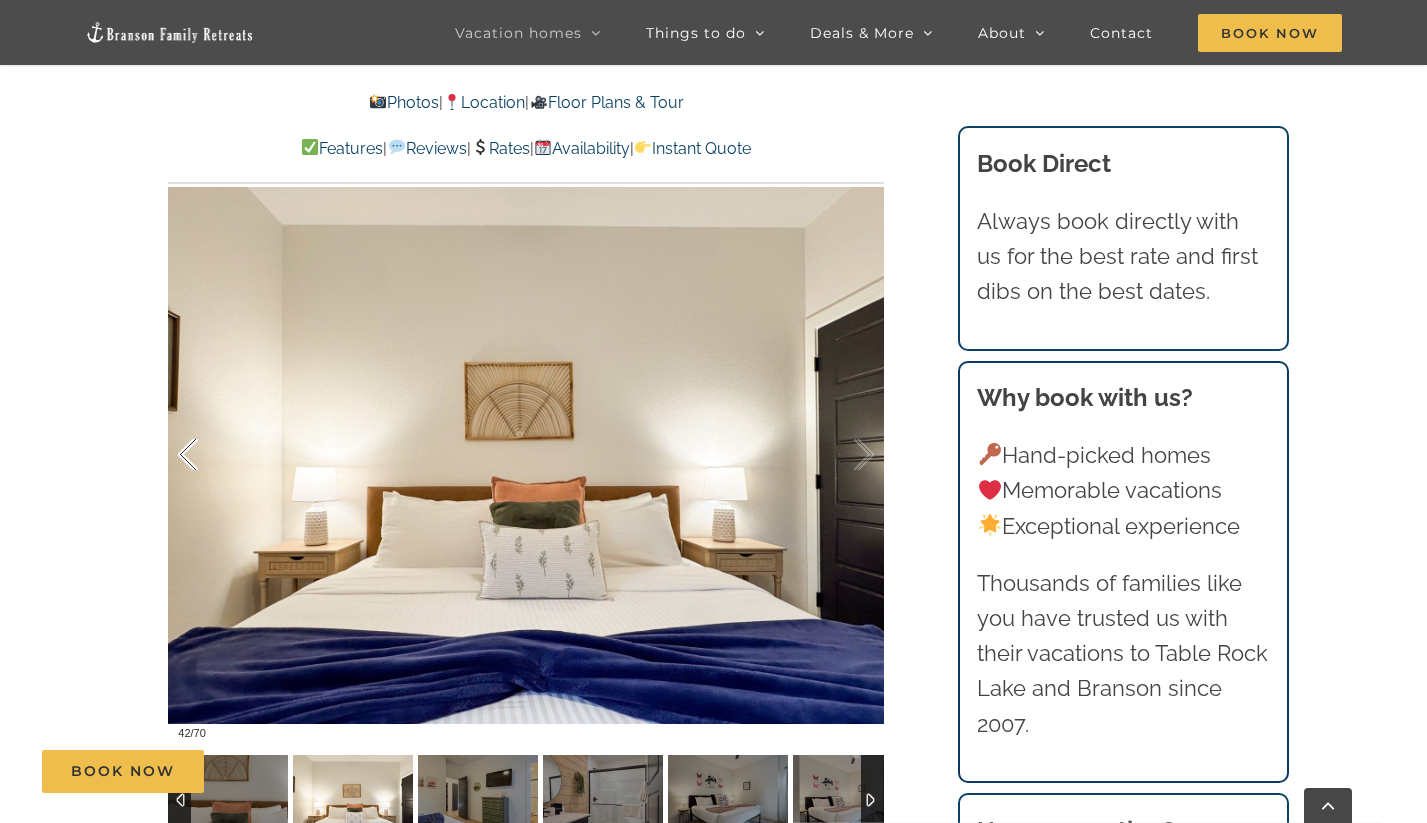click at bounding box center (209, 455) 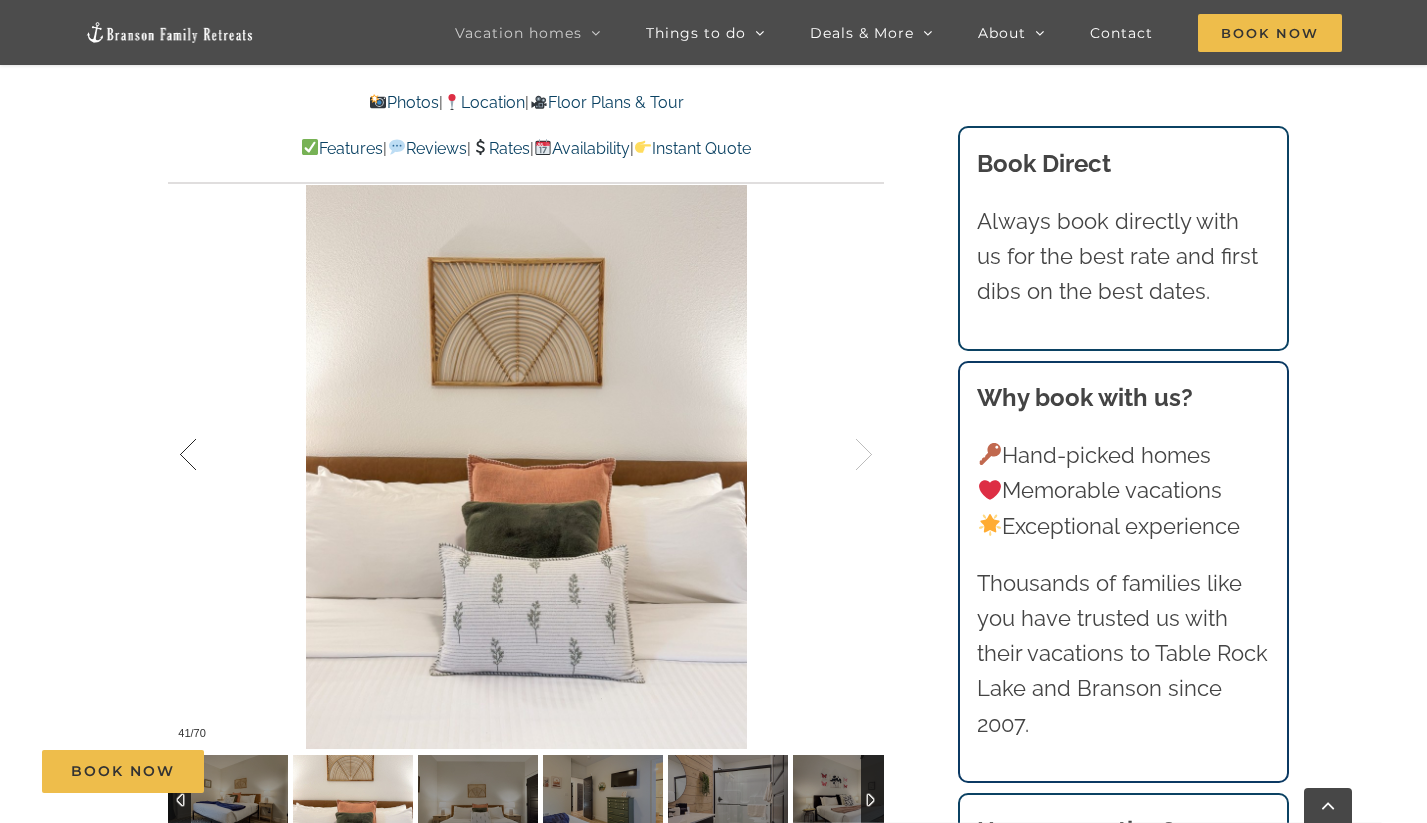 click at bounding box center [209, 455] 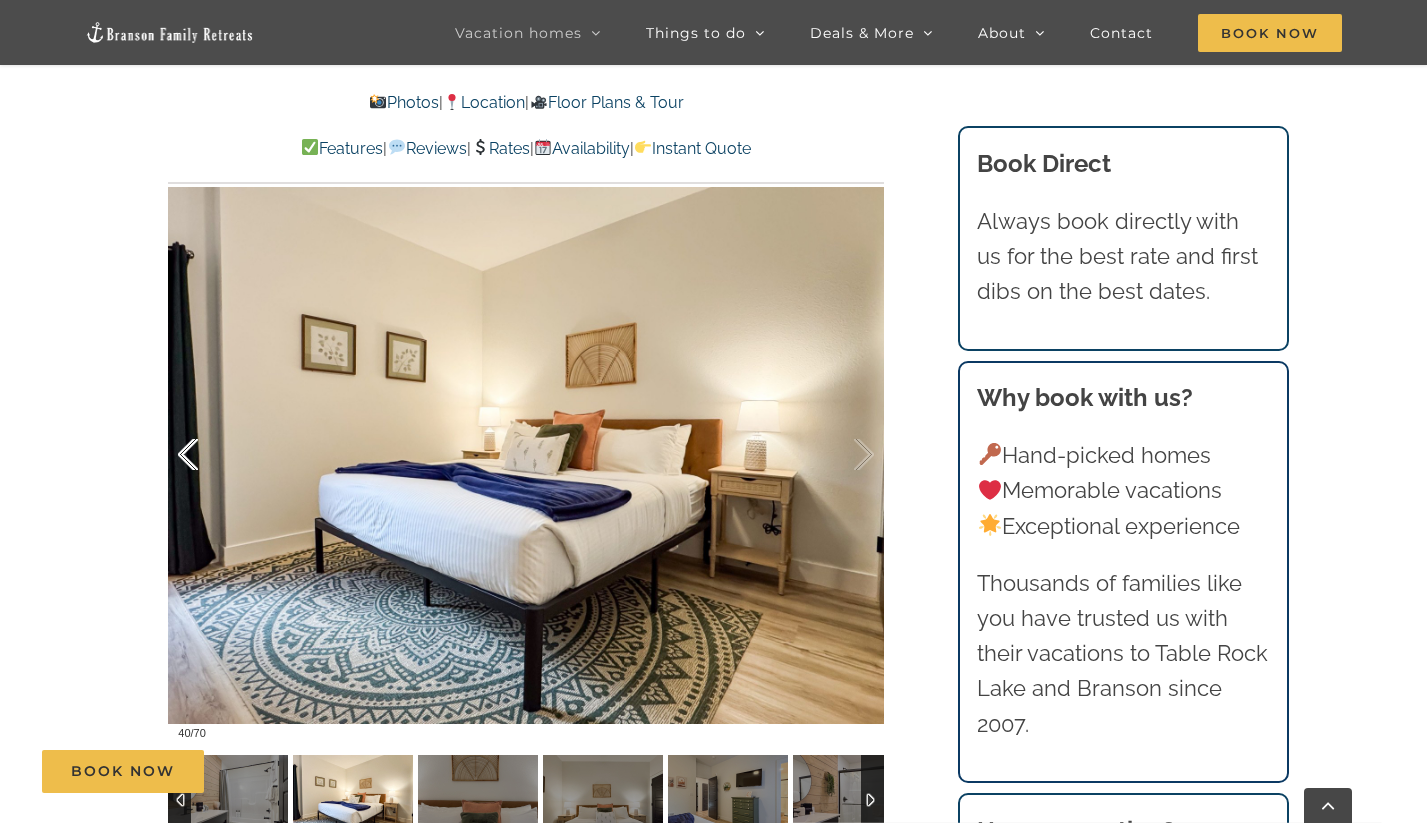 click at bounding box center (209, 455) 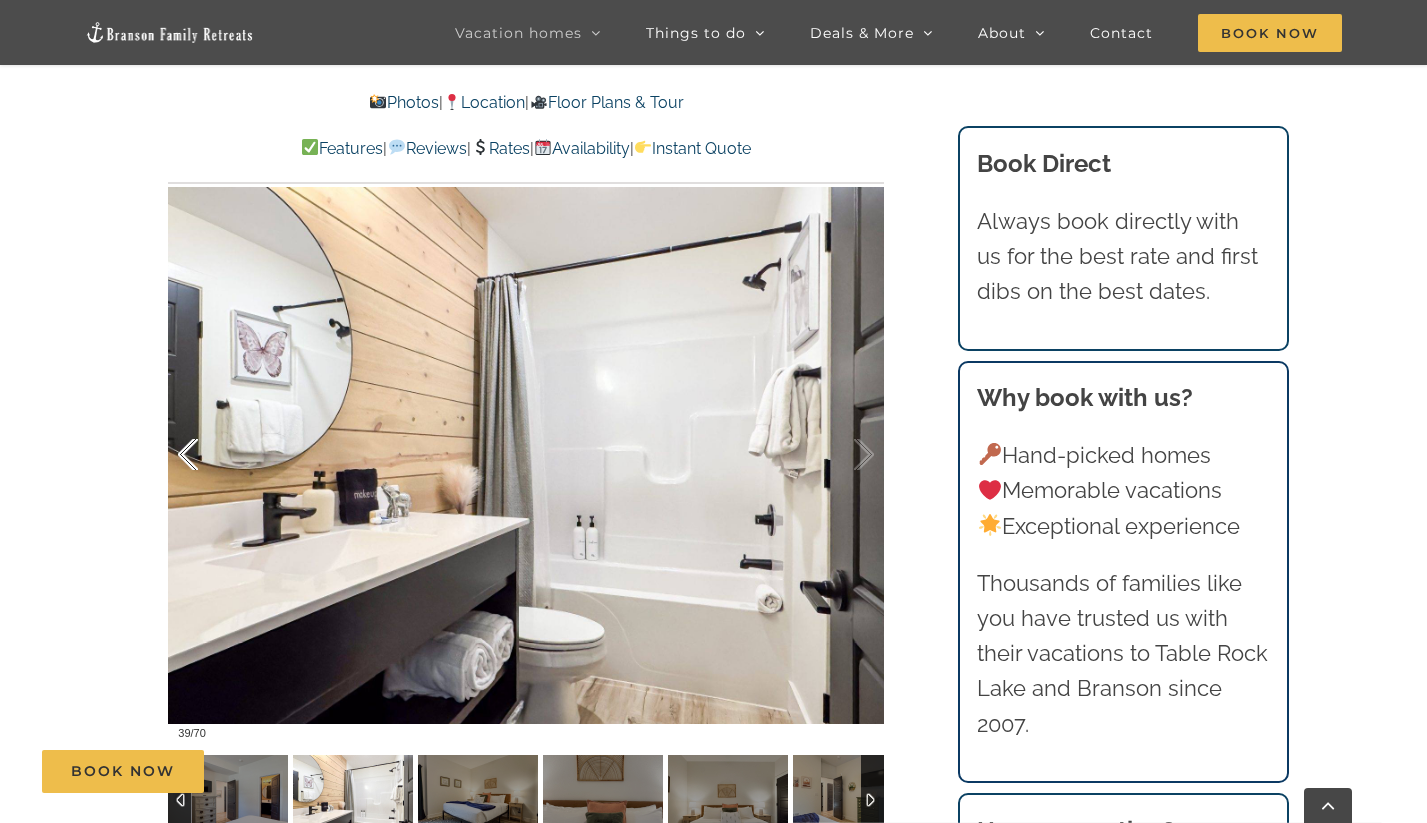 click at bounding box center [209, 455] 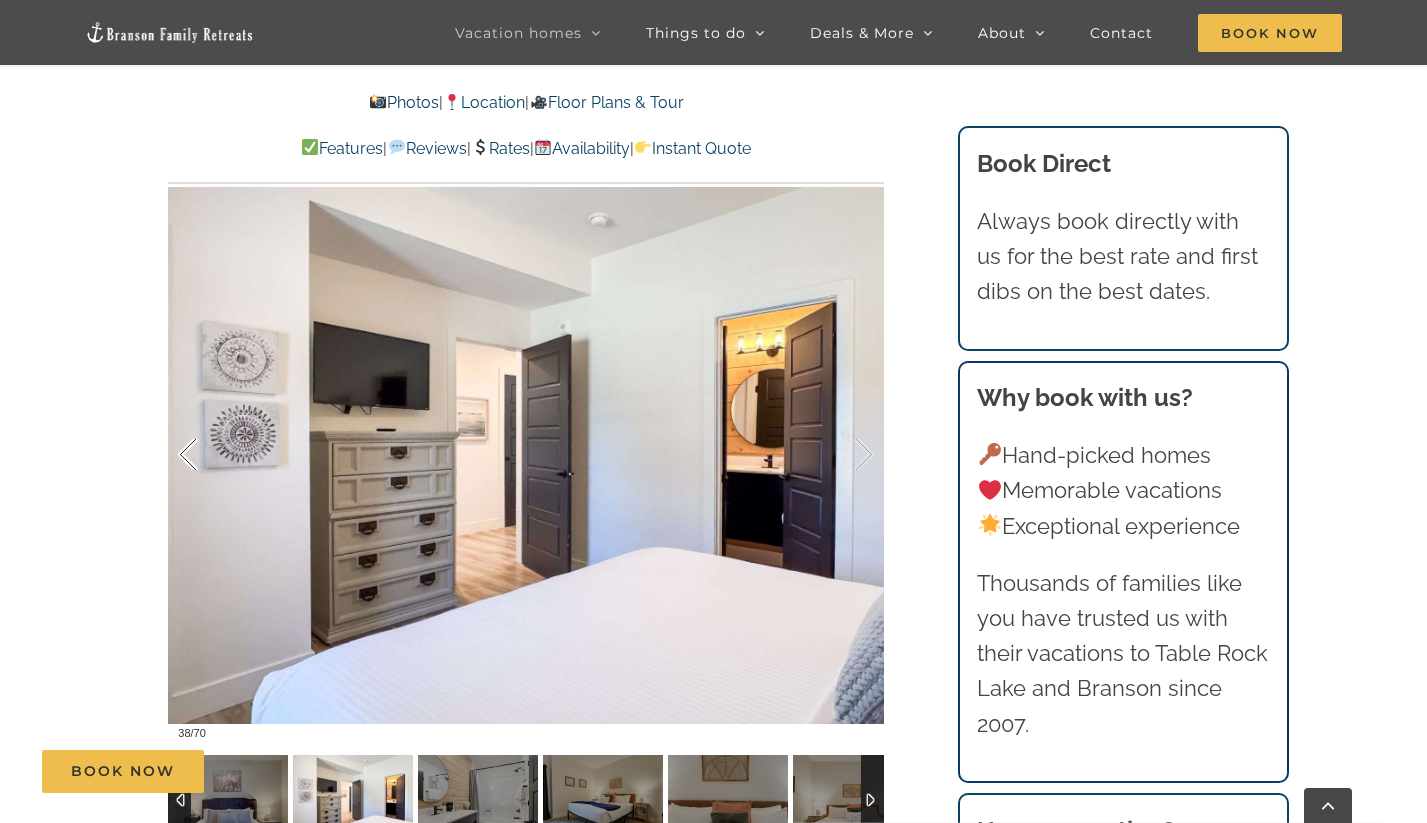 click at bounding box center [209, 455] 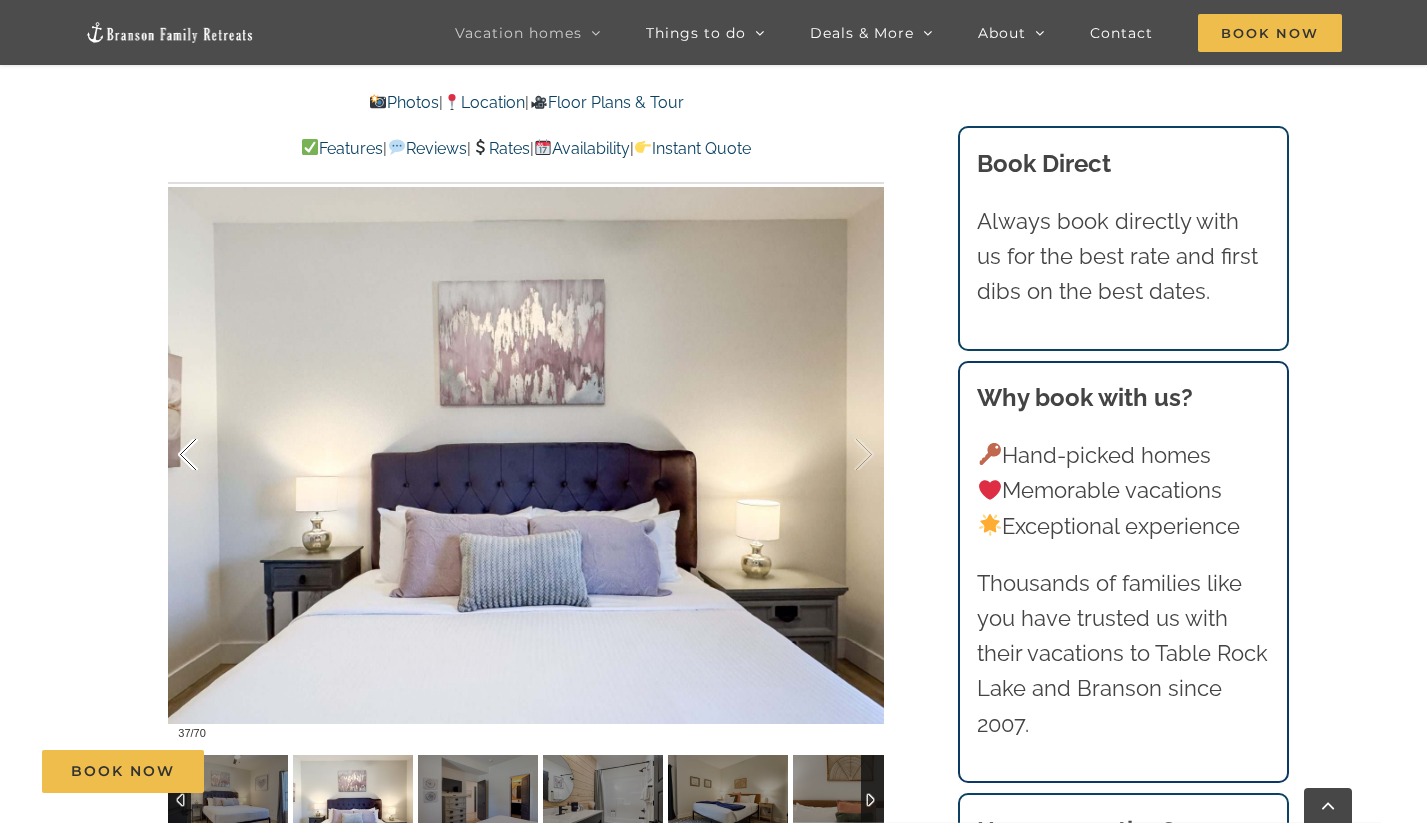 click at bounding box center [209, 455] 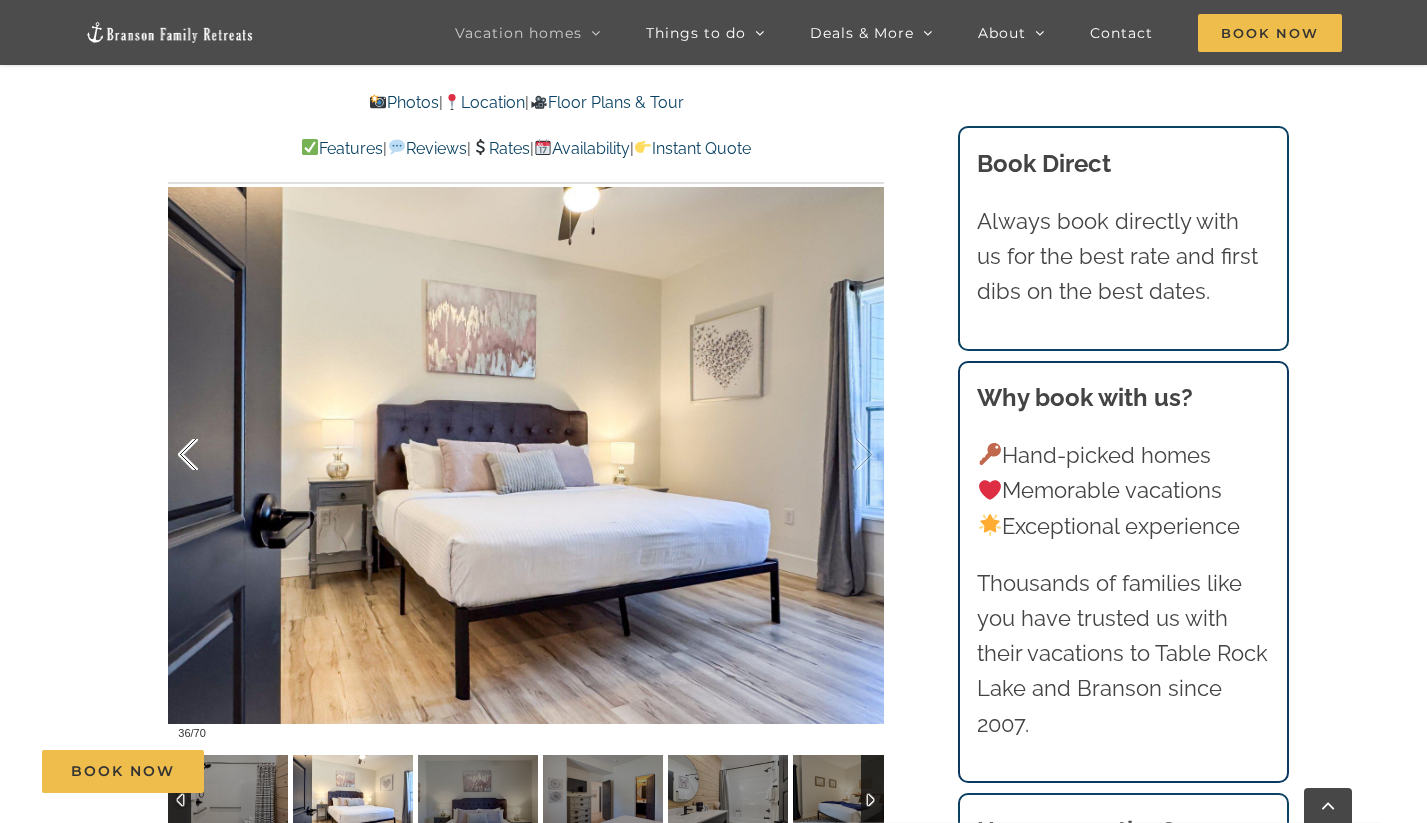 click at bounding box center [209, 455] 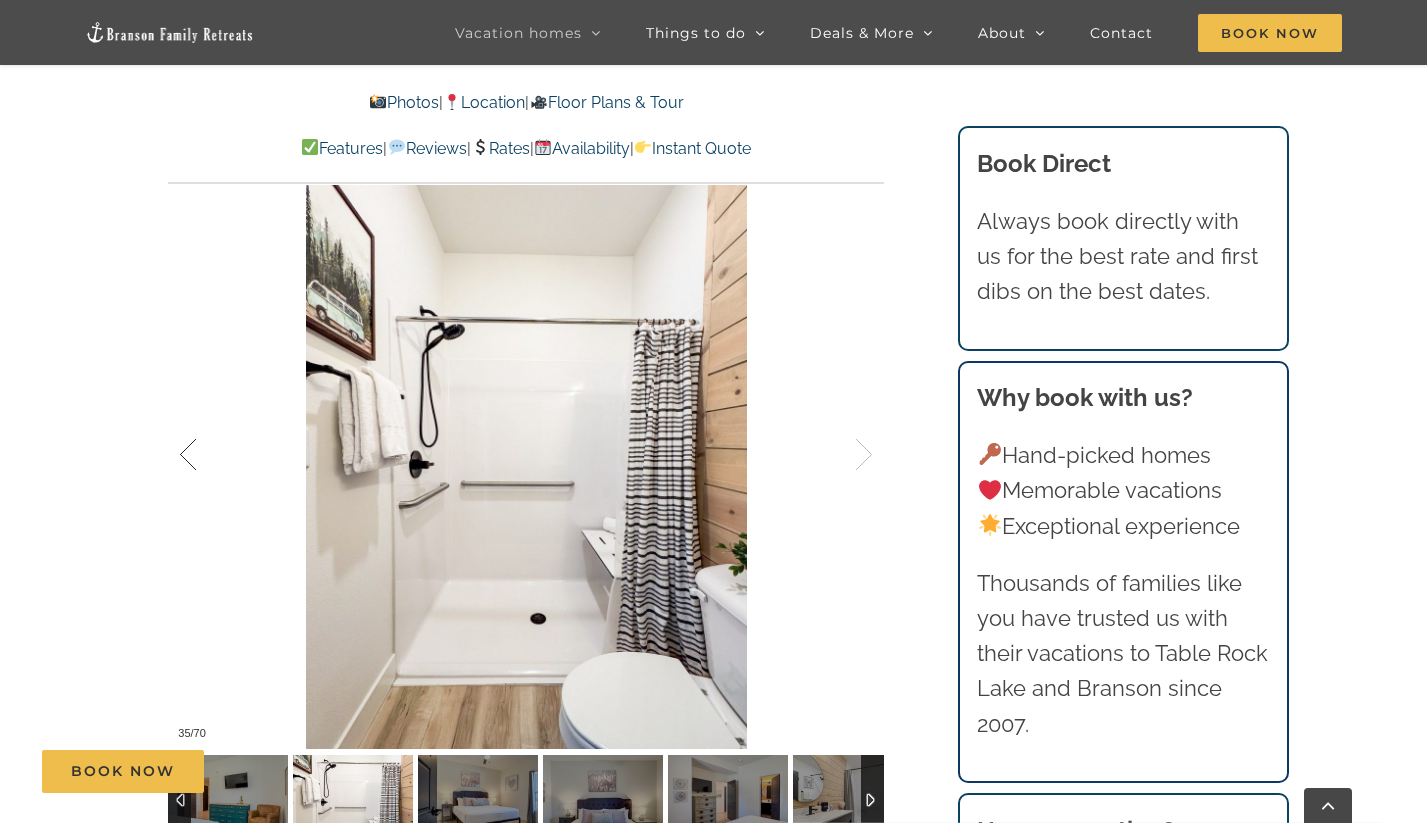 click at bounding box center (209, 455) 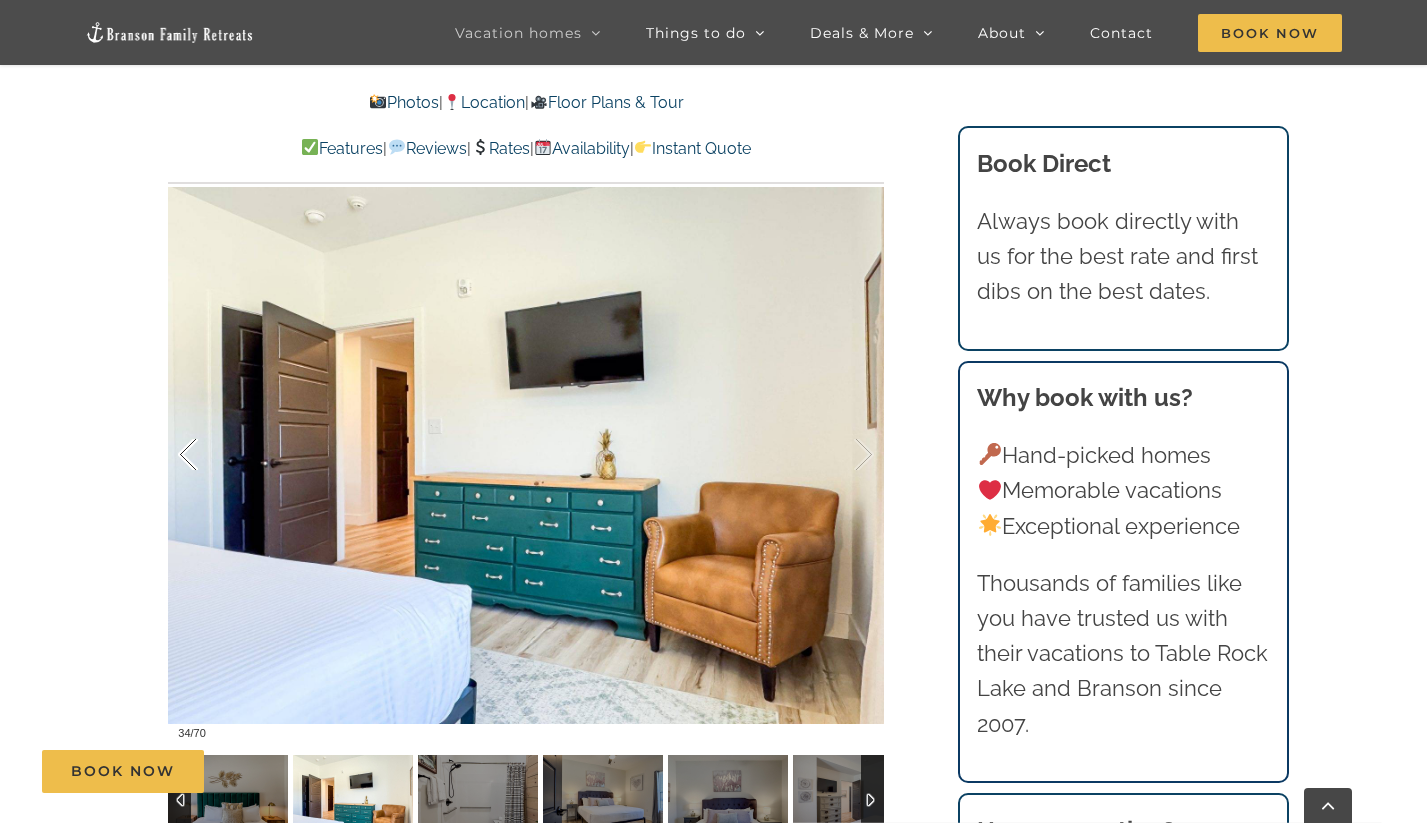 click at bounding box center (209, 455) 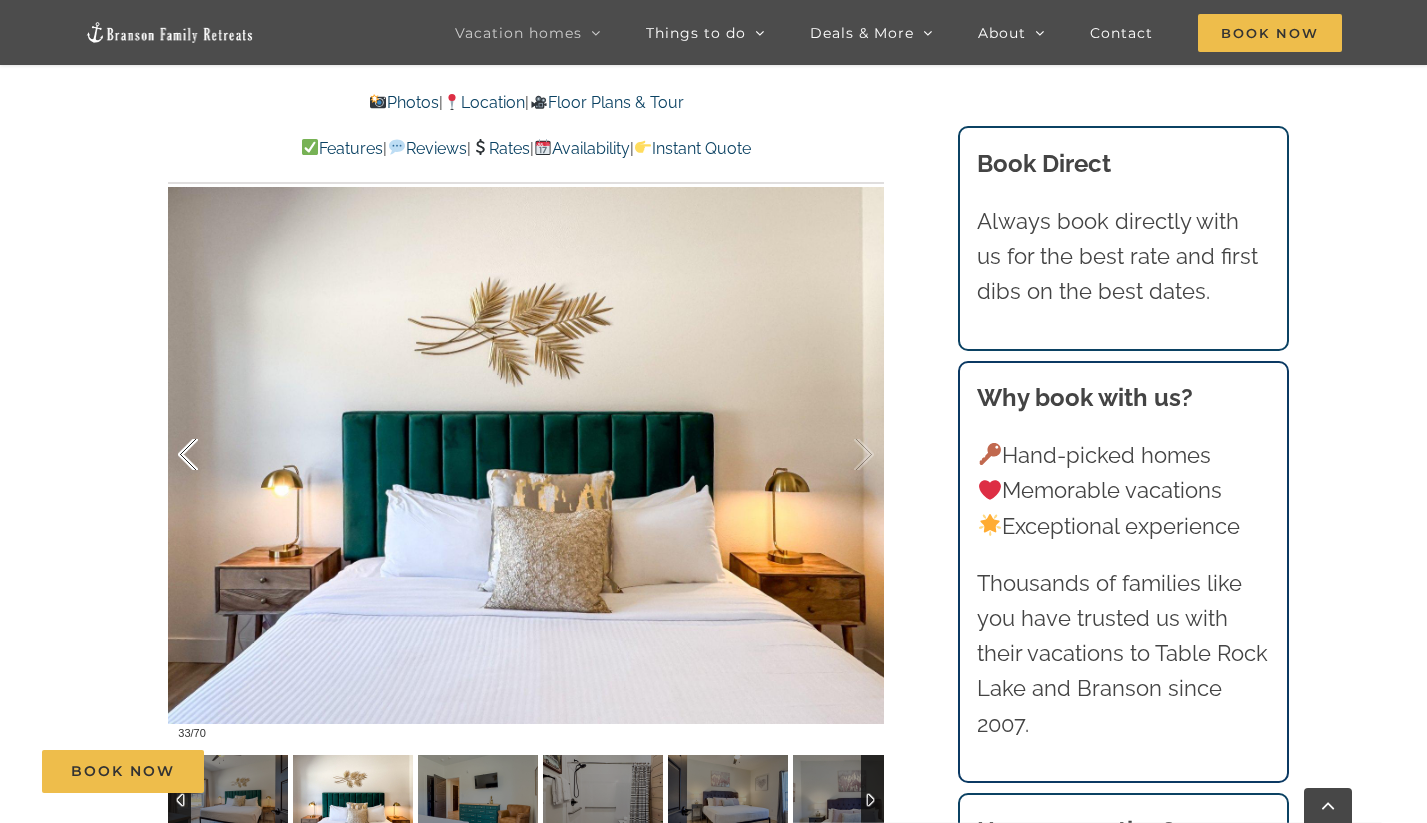 click at bounding box center (209, 455) 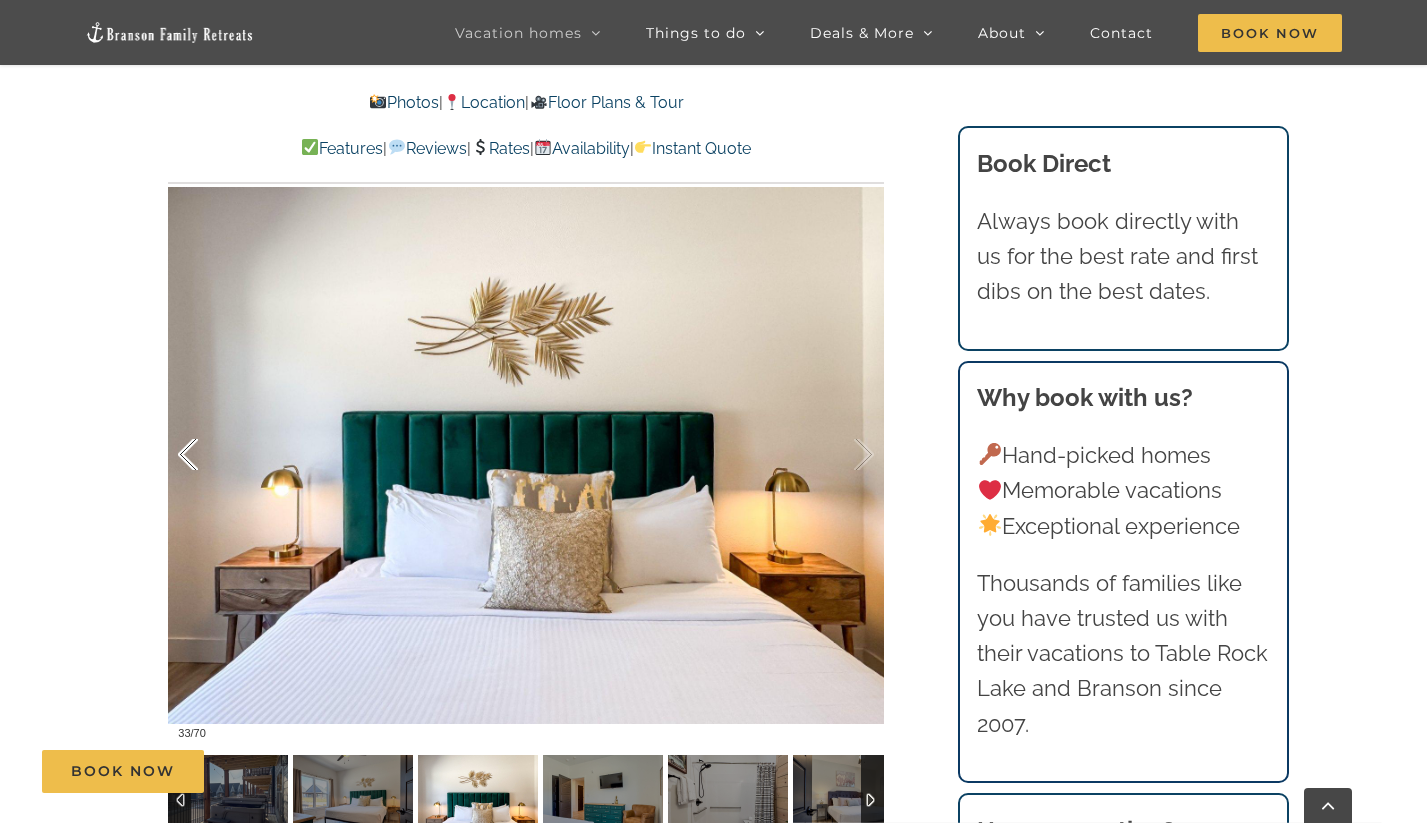 click at bounding box center (209, 455) 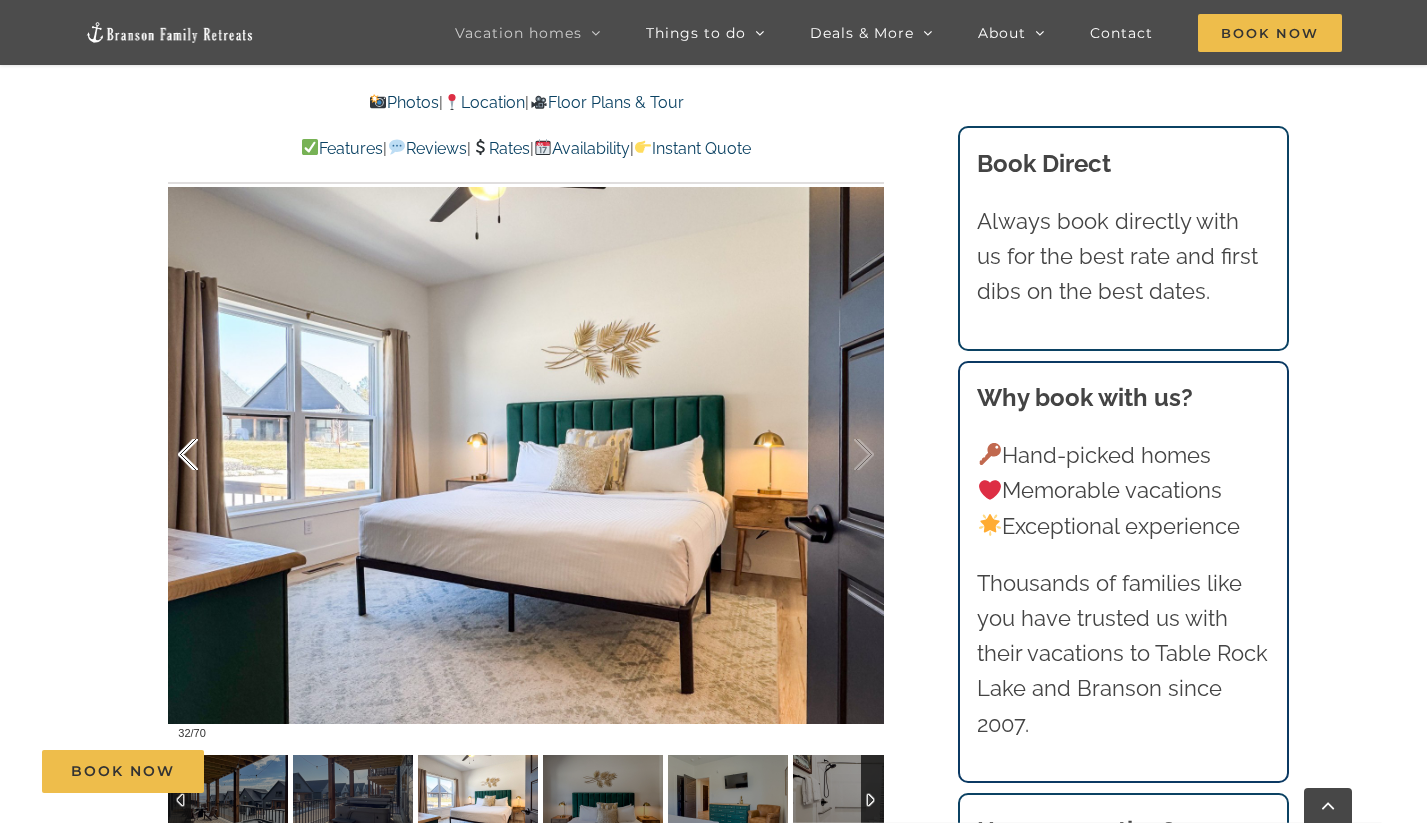 click at bounding box center [209, 455] 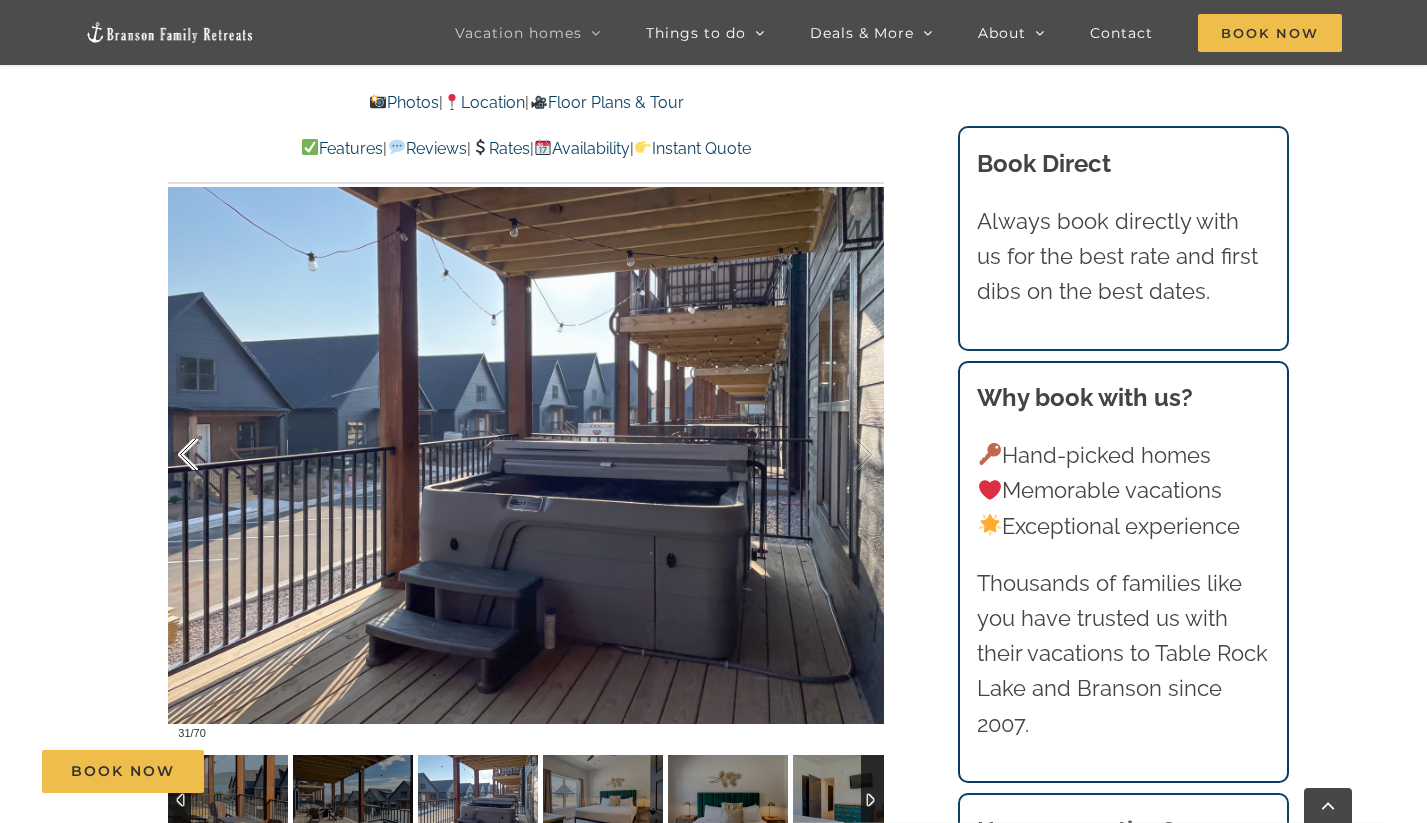 click at bounding box center [209, 455] 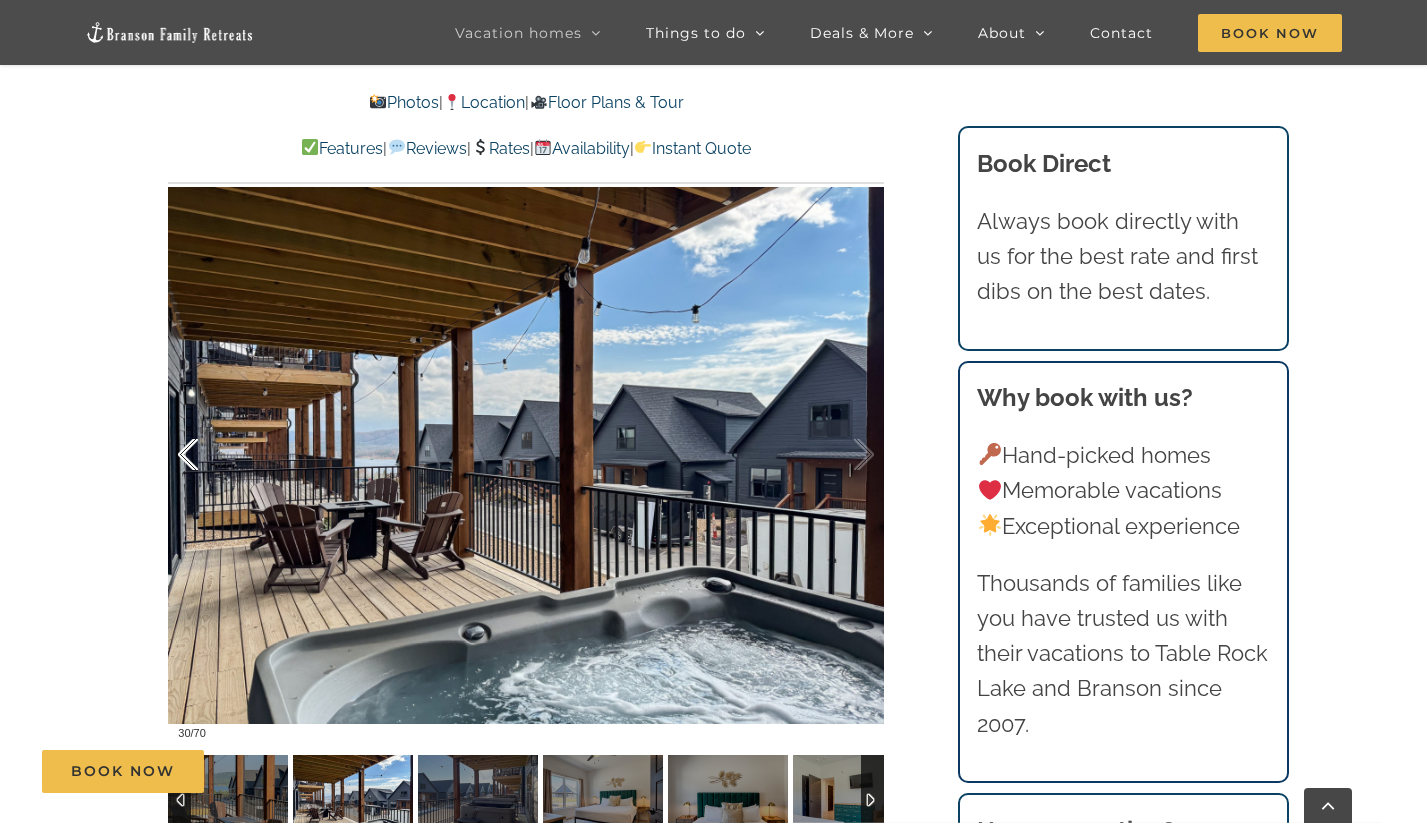 click at bounding box center [209, 455] 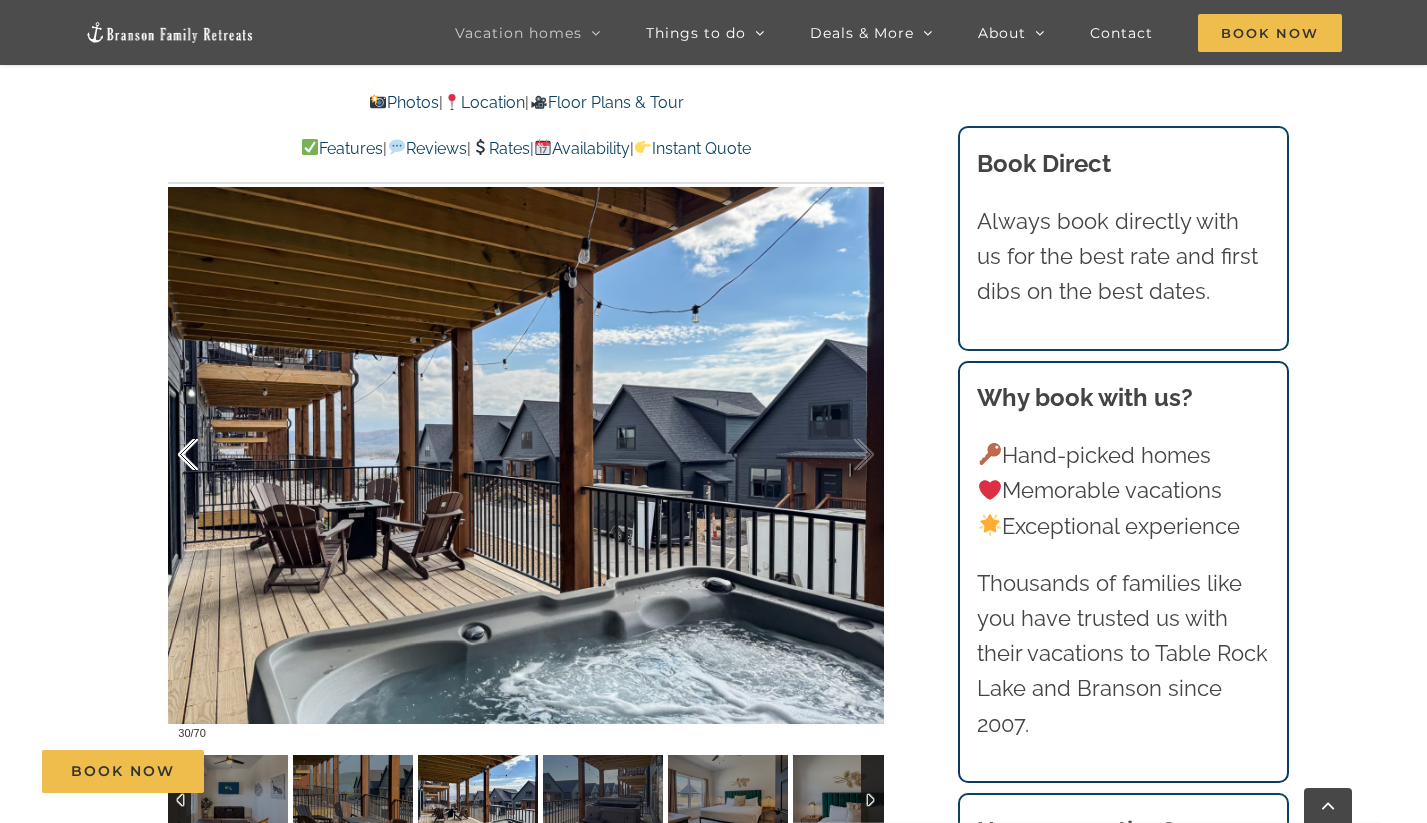 click at bounding box center (209, 455) 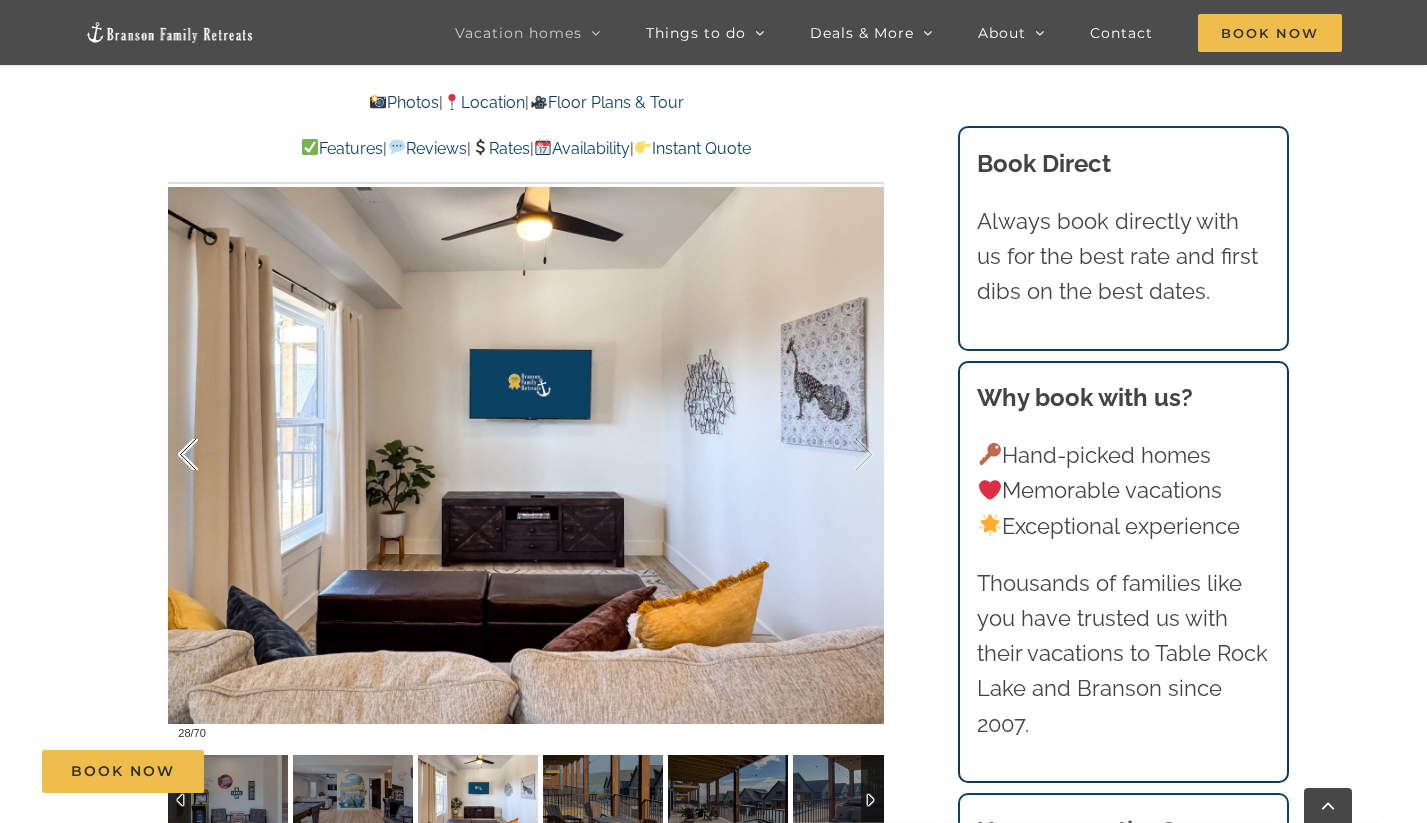 click at bounding box center (209, 455) 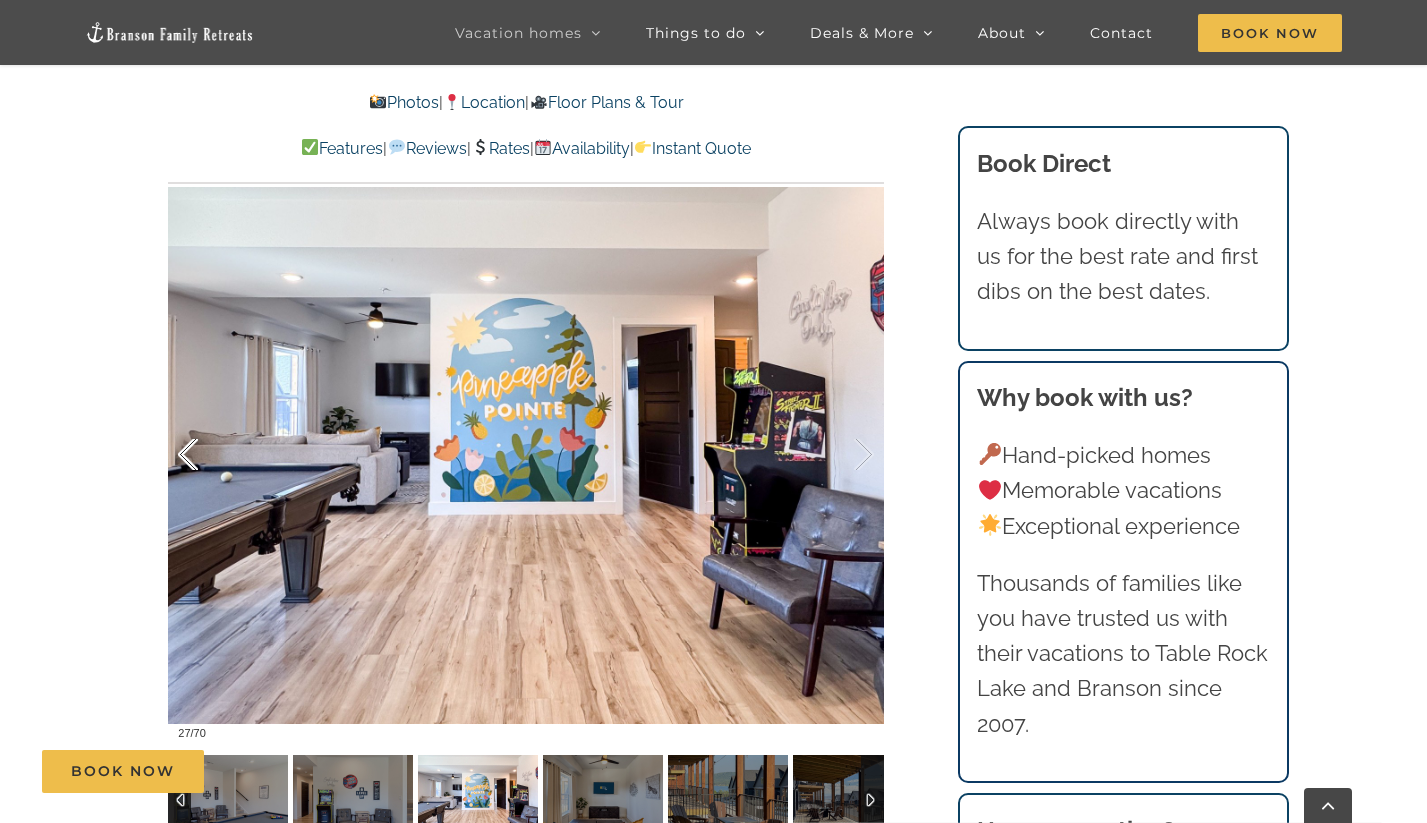 click at bounding box center (209, 455) 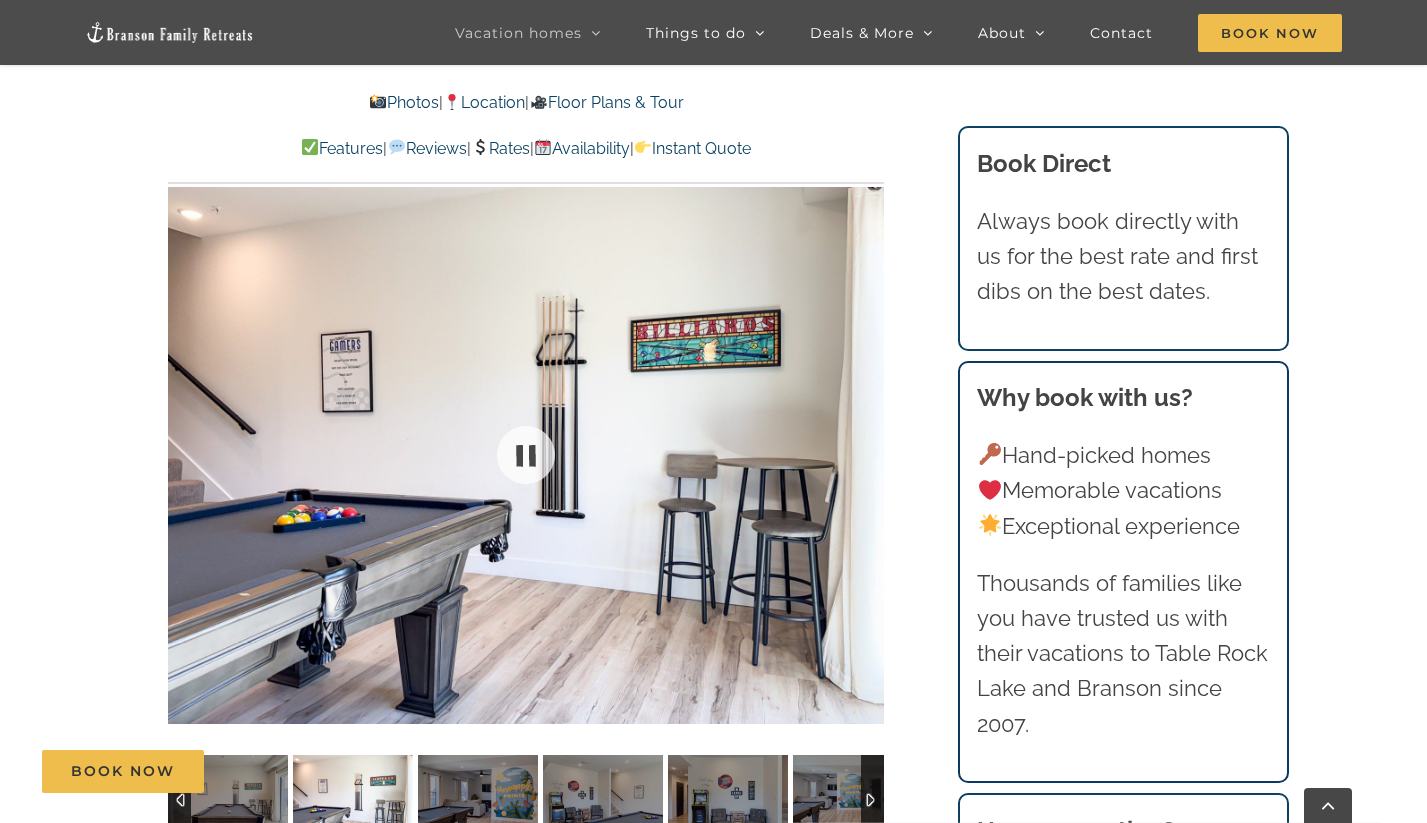 click at bounding box center [526, 455] 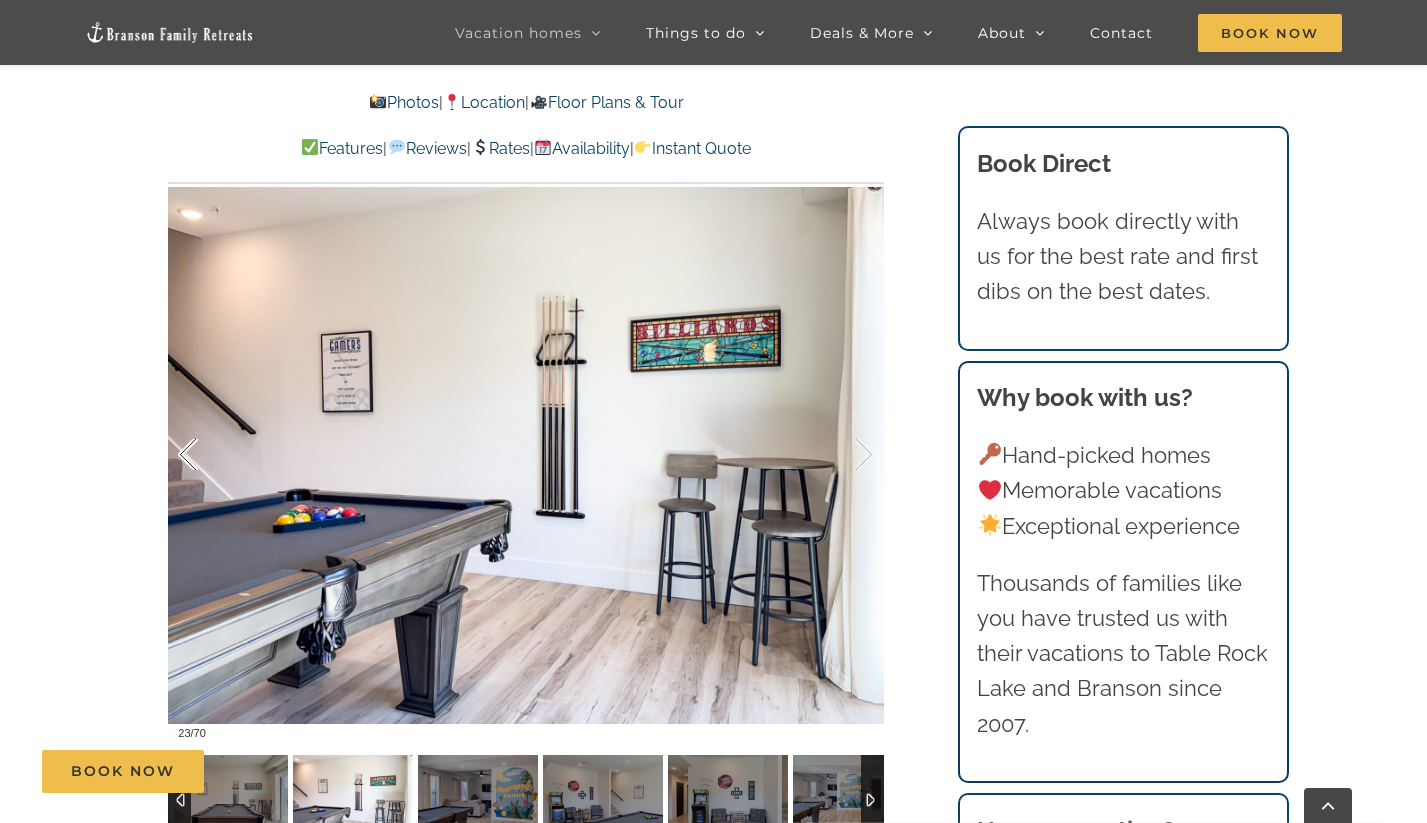 click at bounding box center [209, 455] 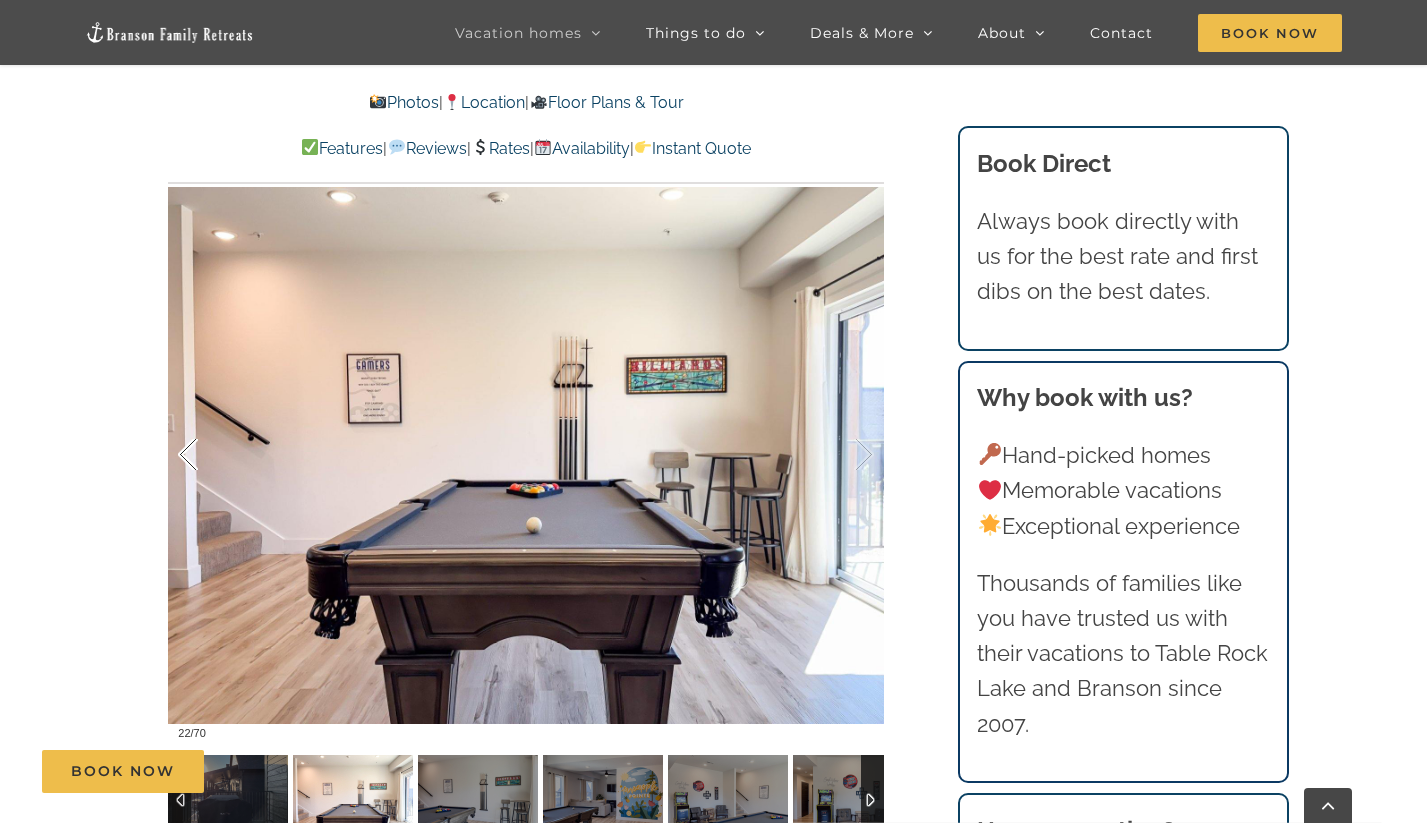 click at bounding box center [209, 455] 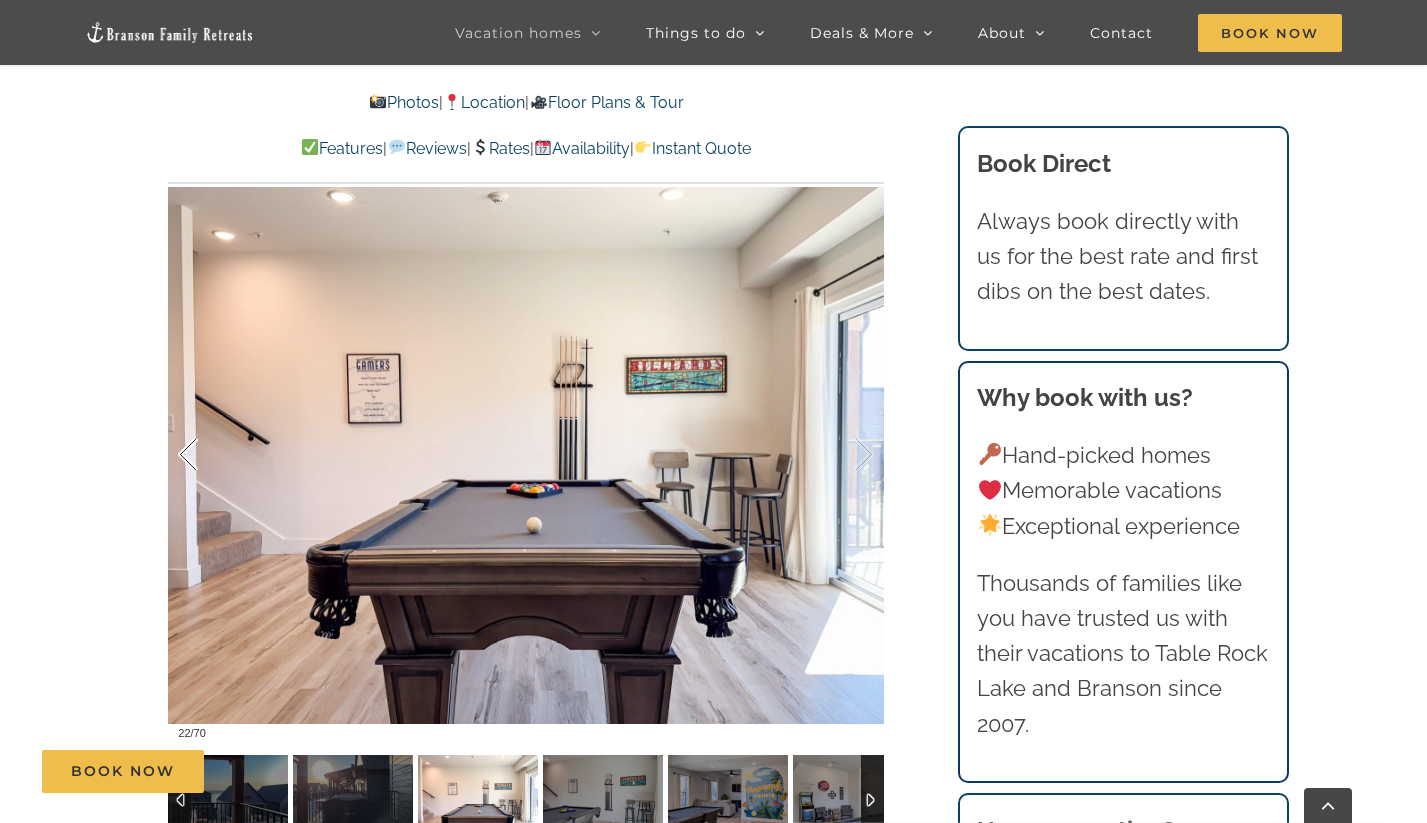 click at bounding box center [209, 455] 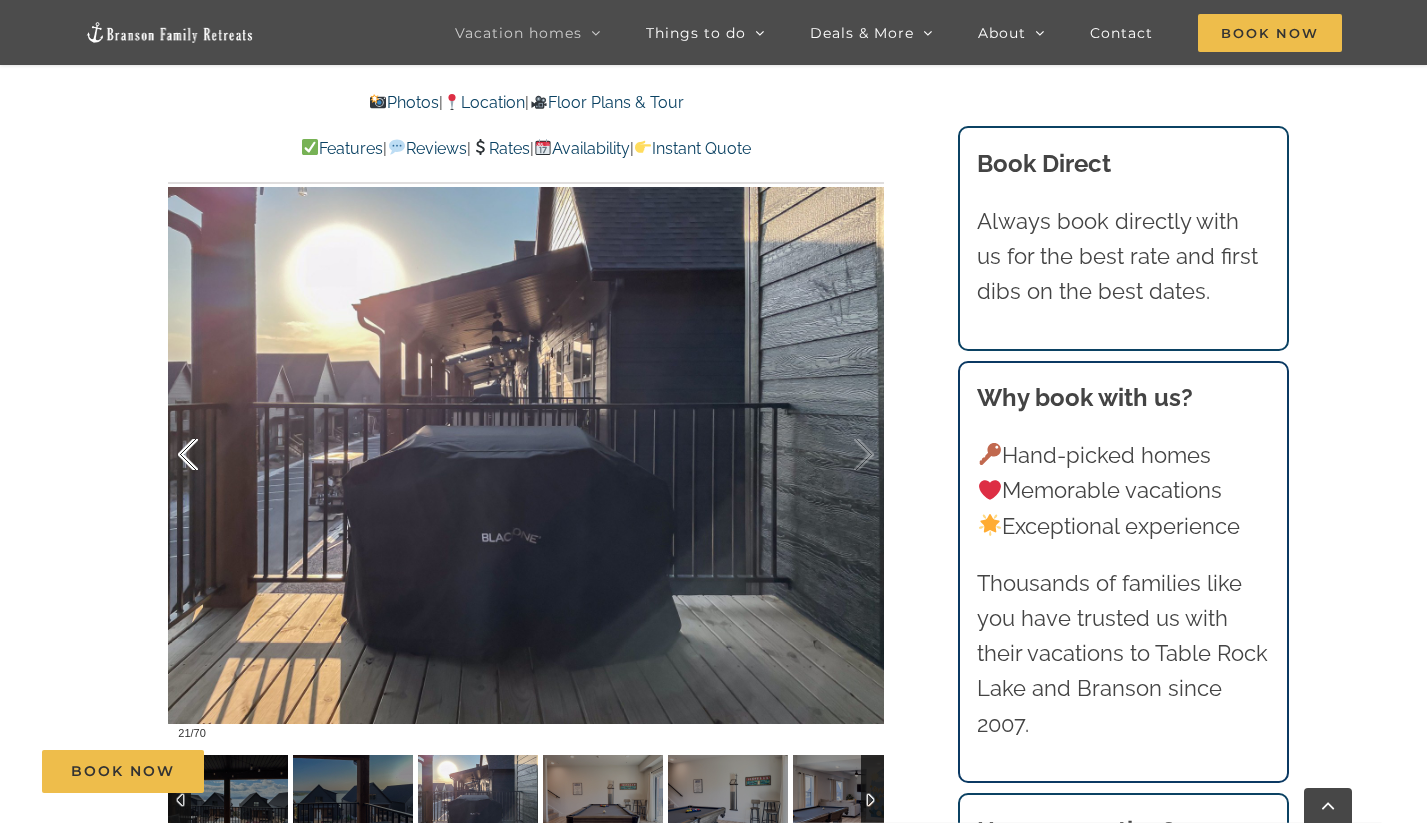 click at bounding box center (209, 455) 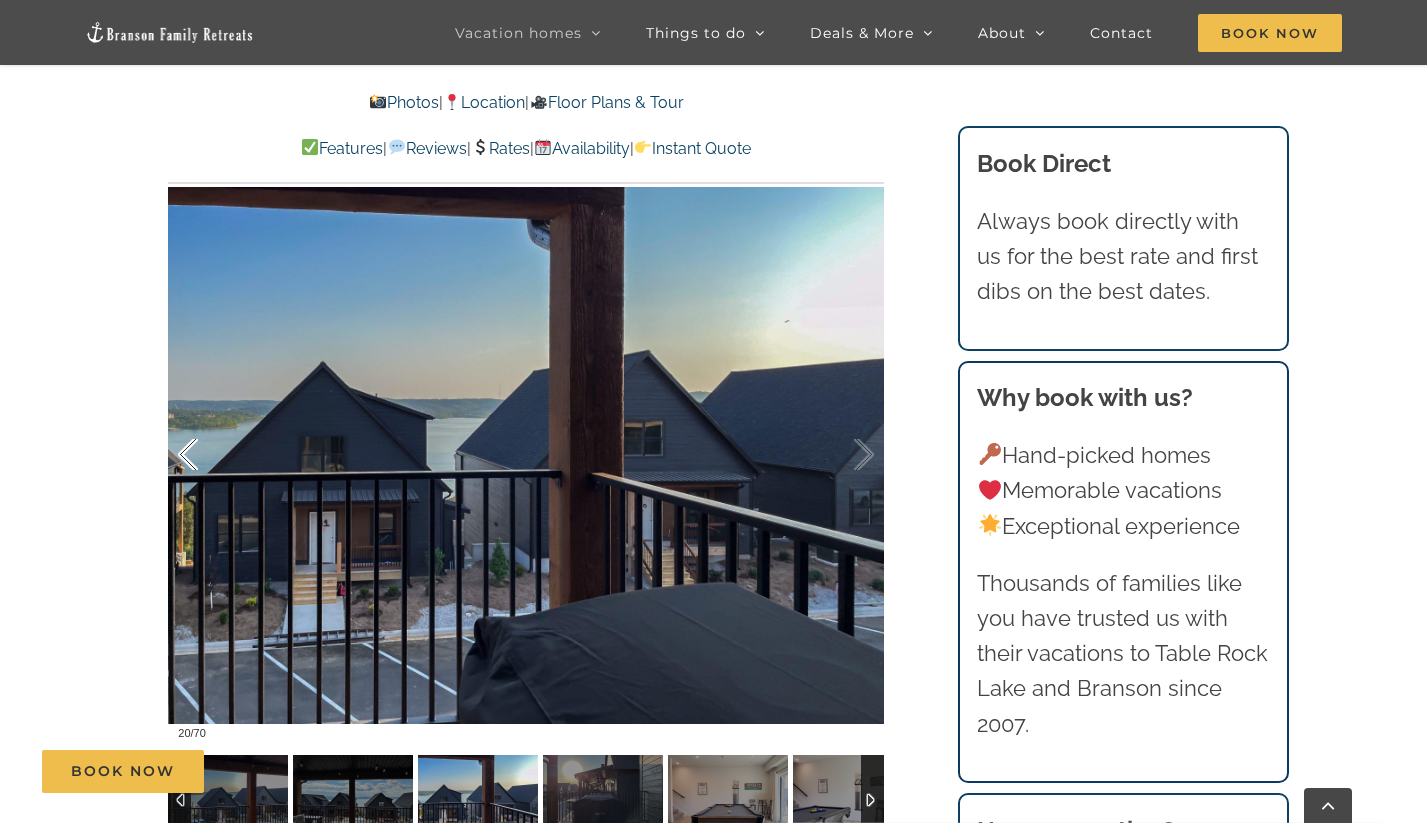 click at bounding box center (209, 455) 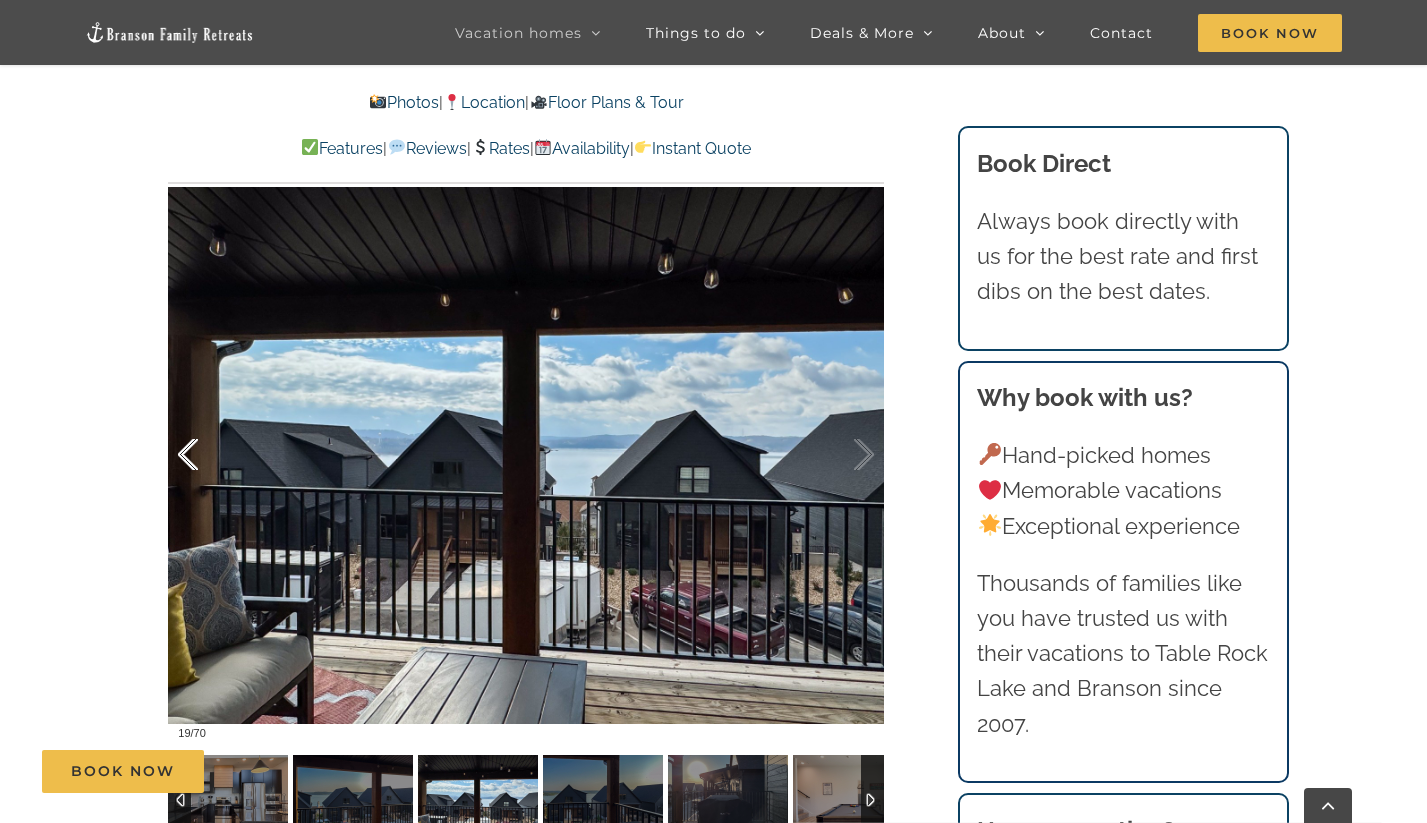 click at bounding box center [209, 455] 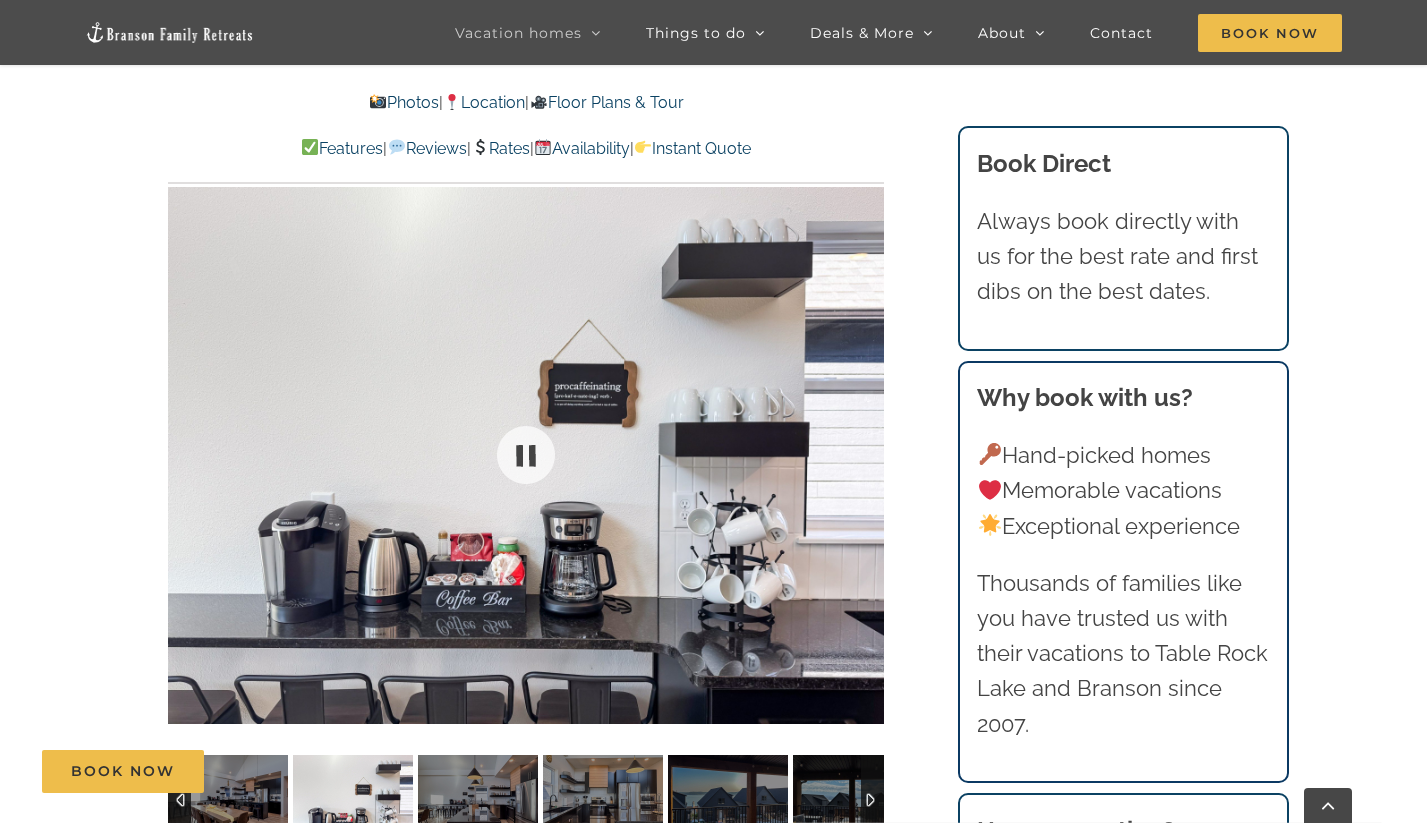click at bounding box center [526, 455] 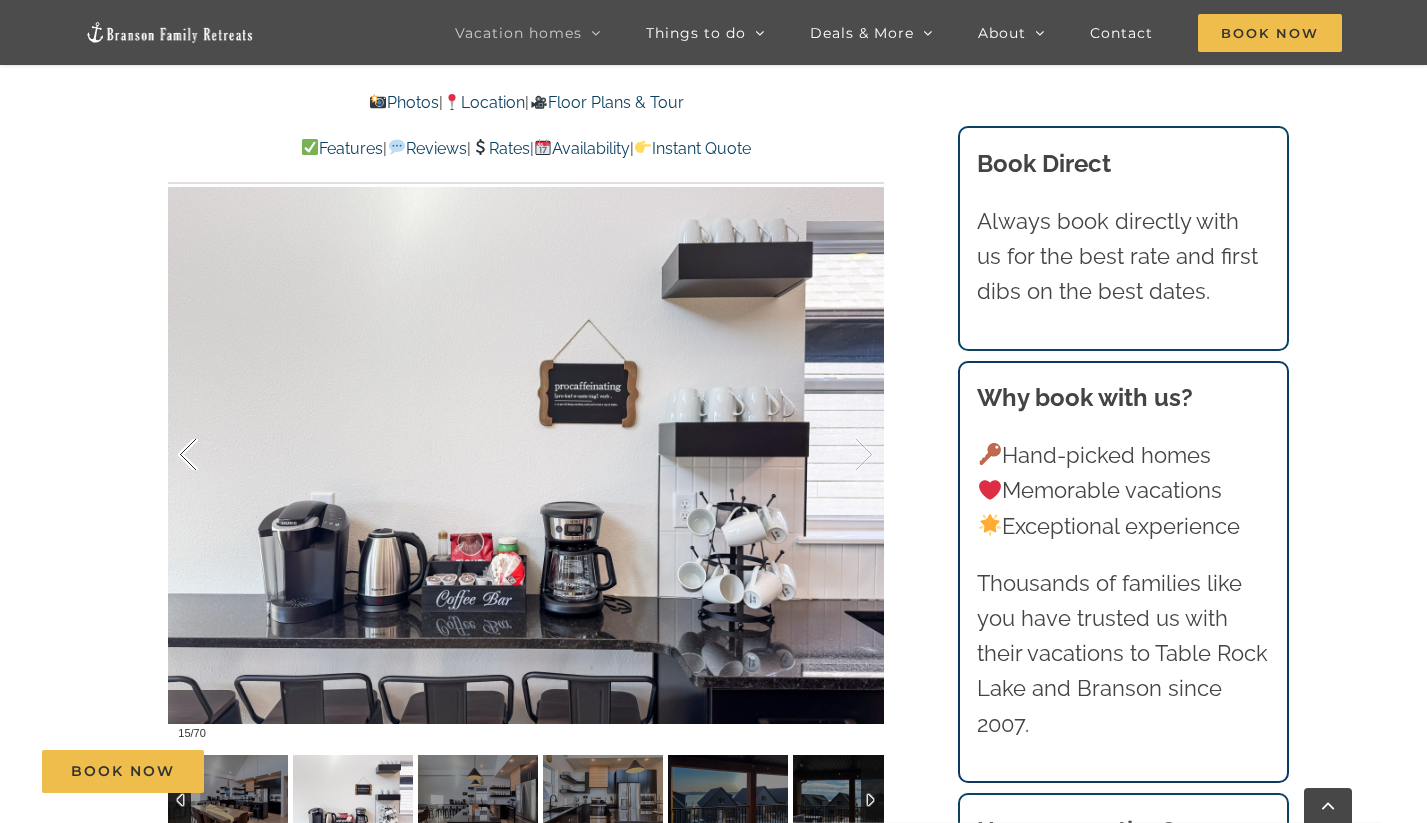 click at bounding box center [209, 455] 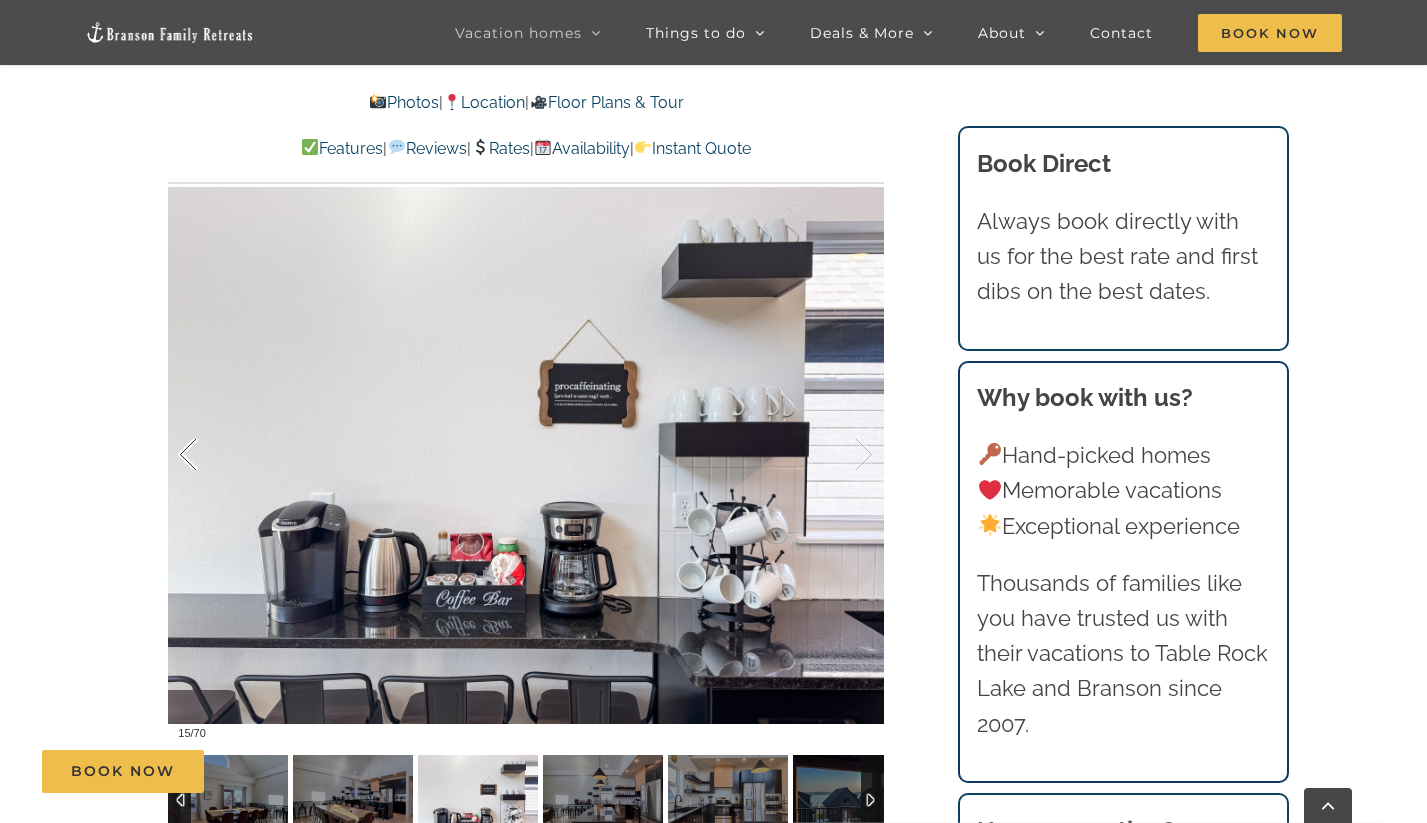 click at bounding box center [209, 455] 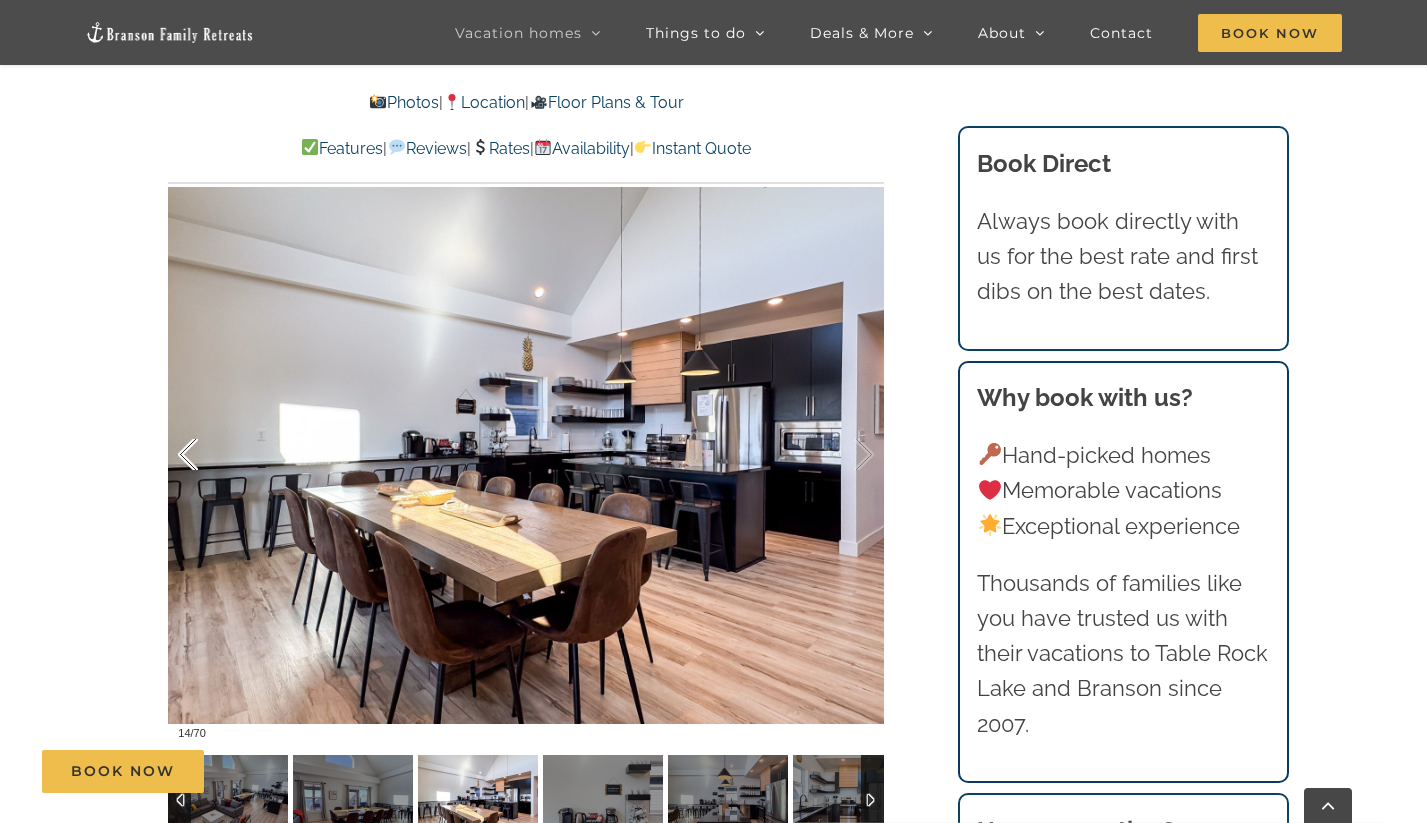 click at bounding box center (209, 455) 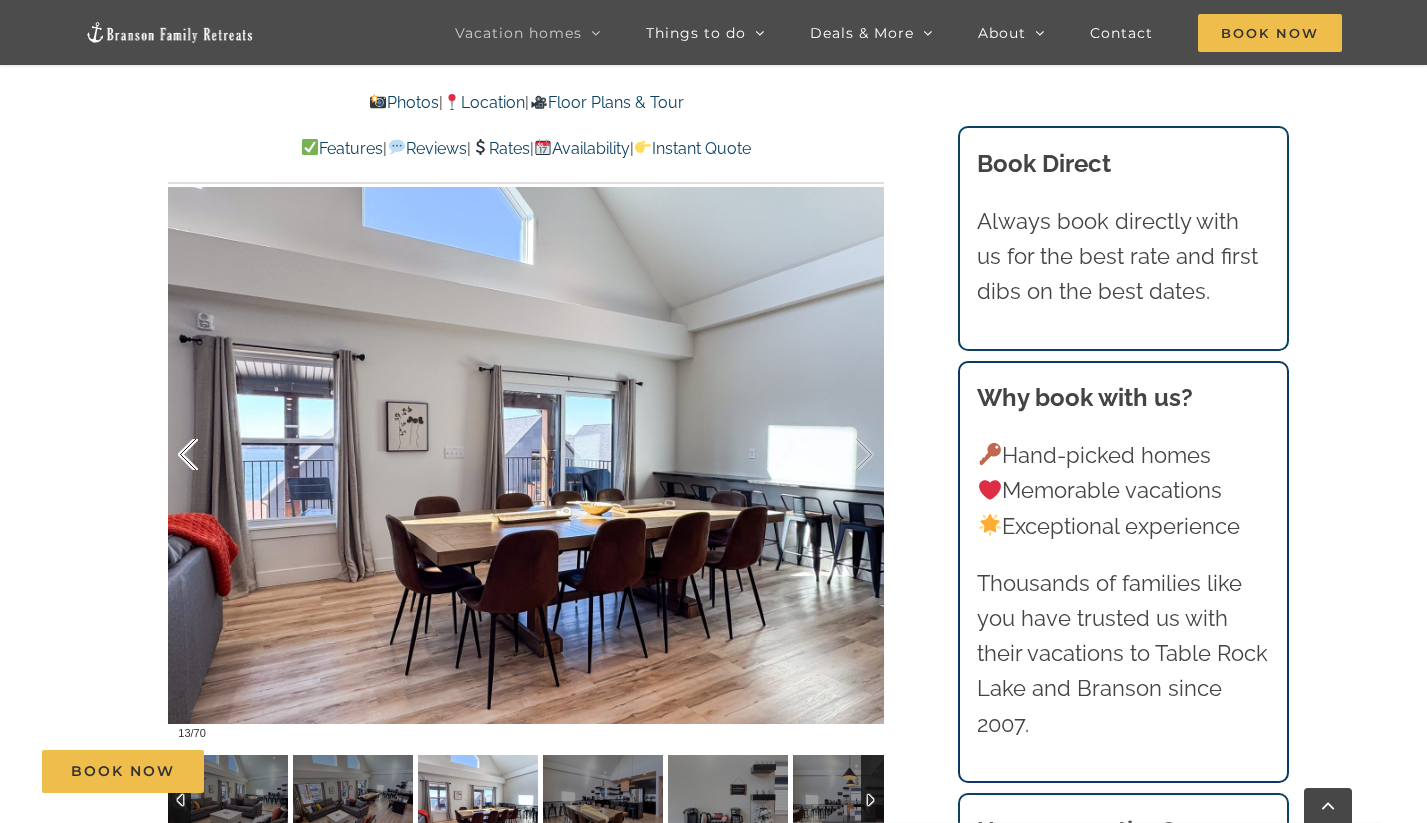 click at bounding box center (209, 455) 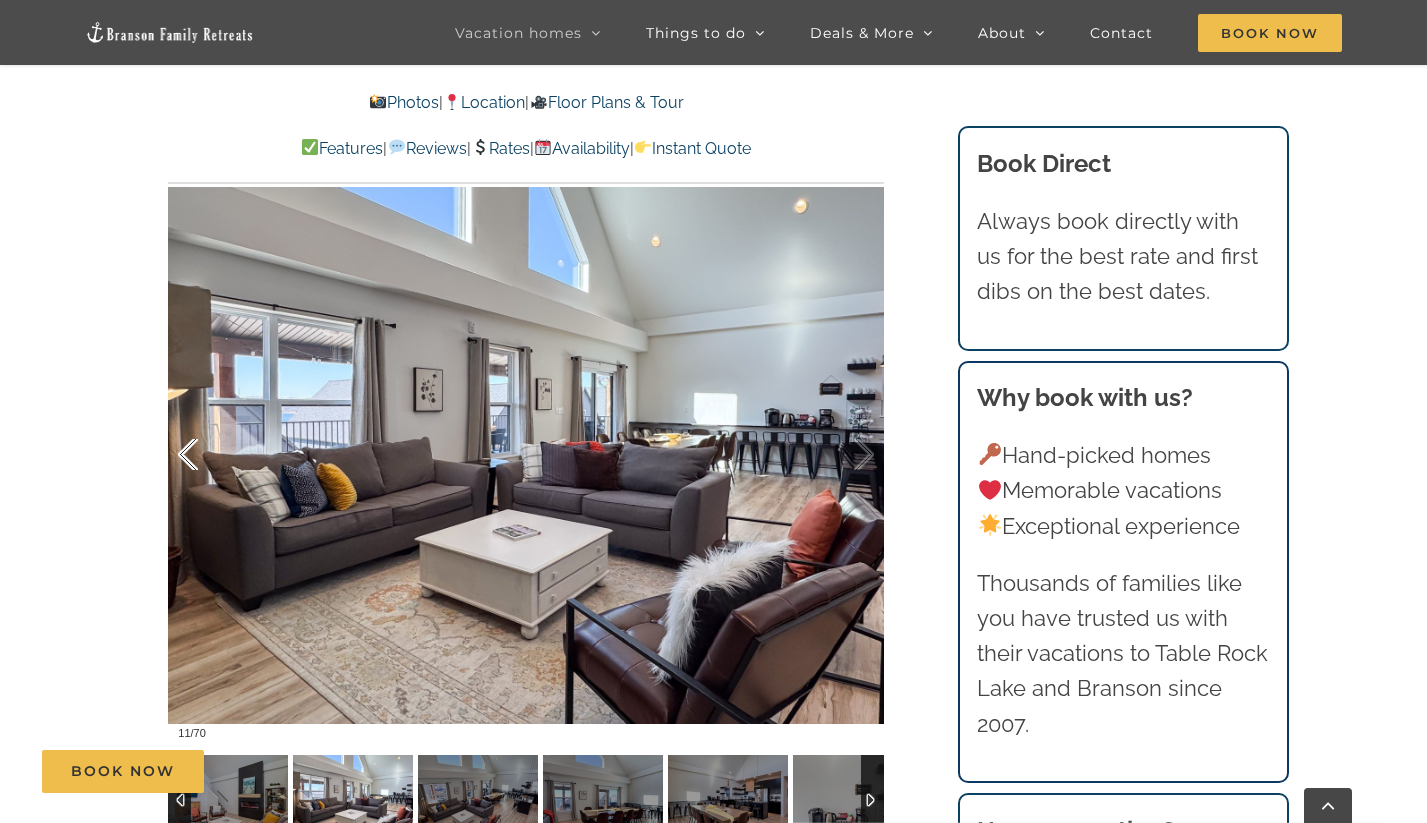 click at bounding box center (209, 455) 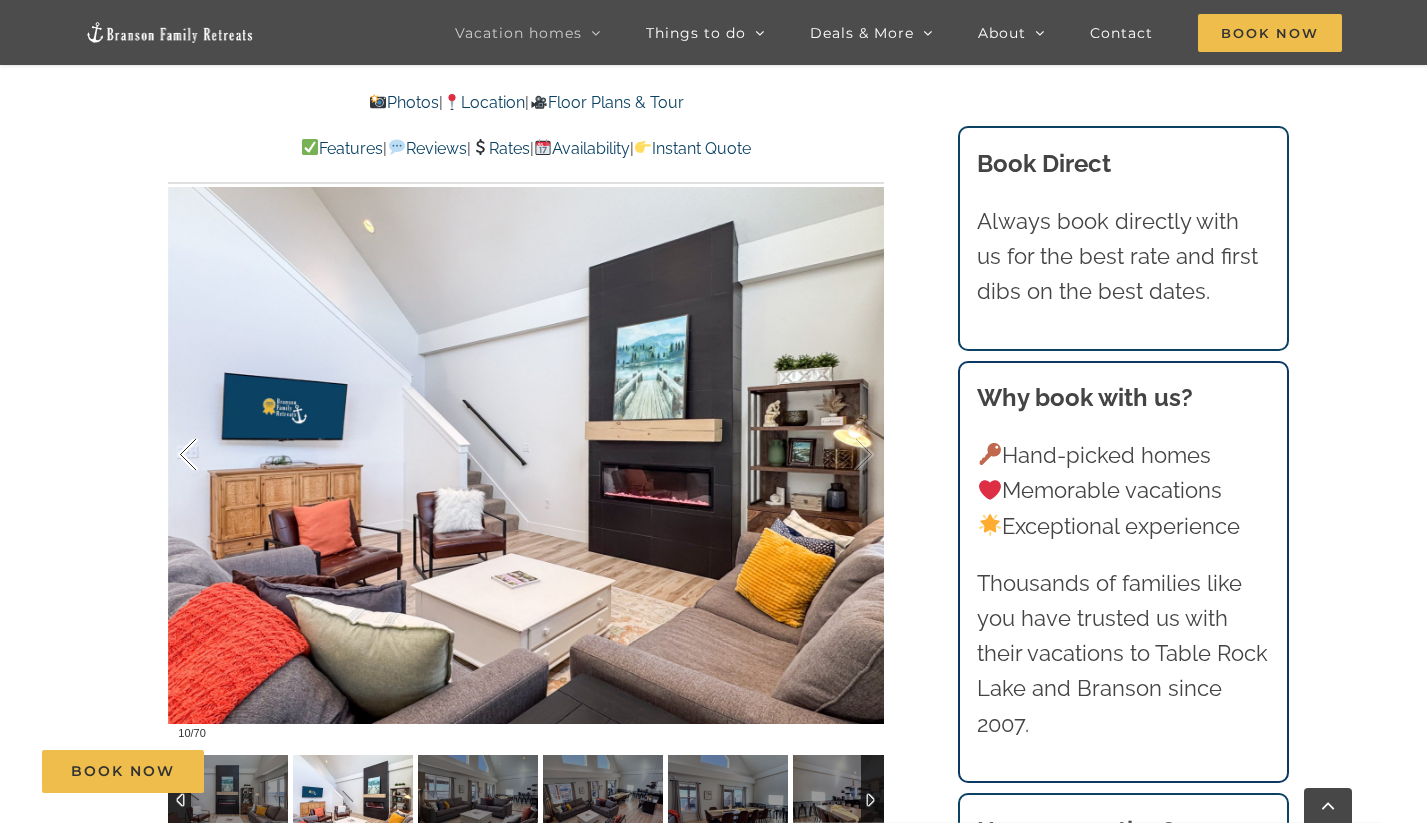 click at bounding box center (209, 455) 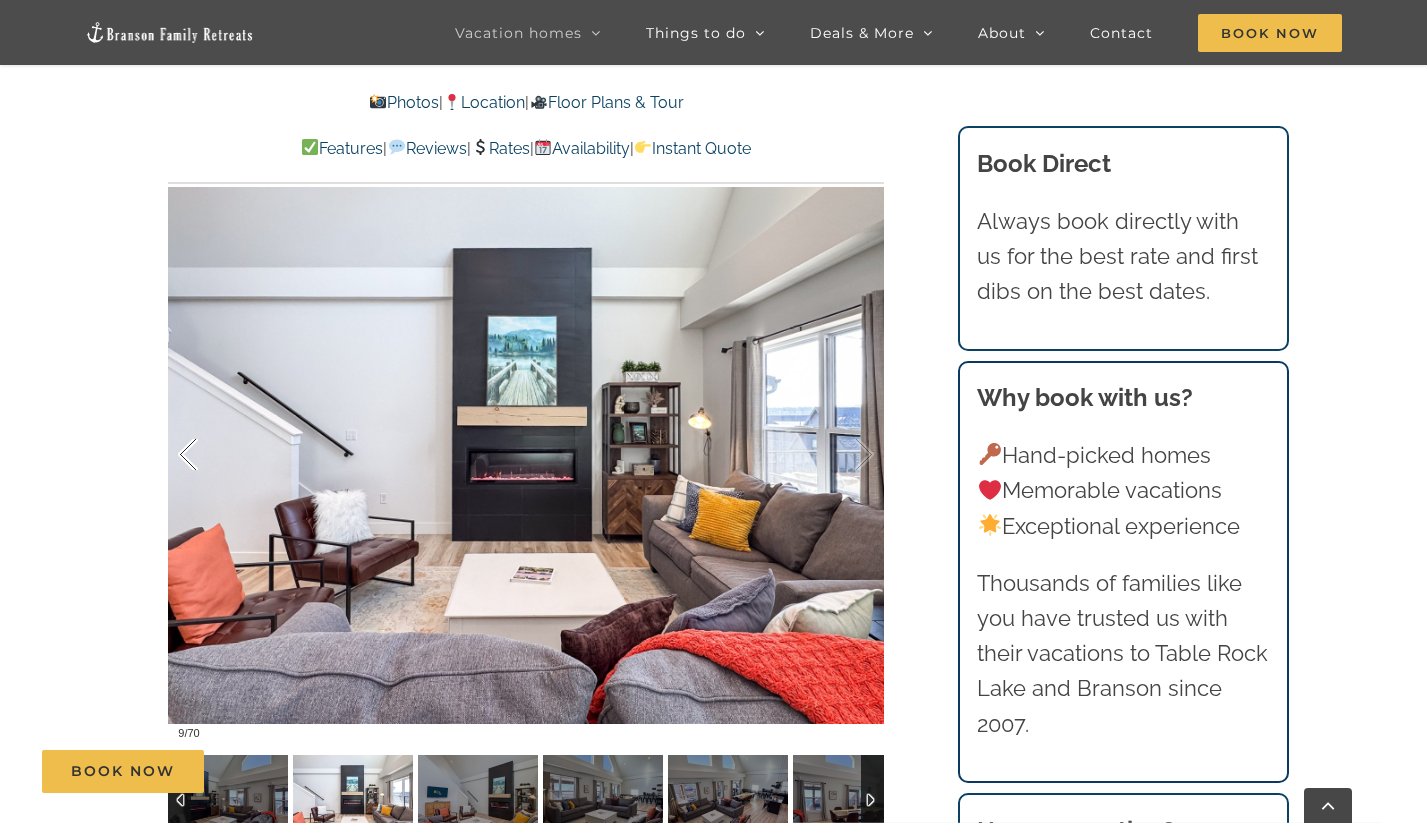 click at bounding box center (209, 455) 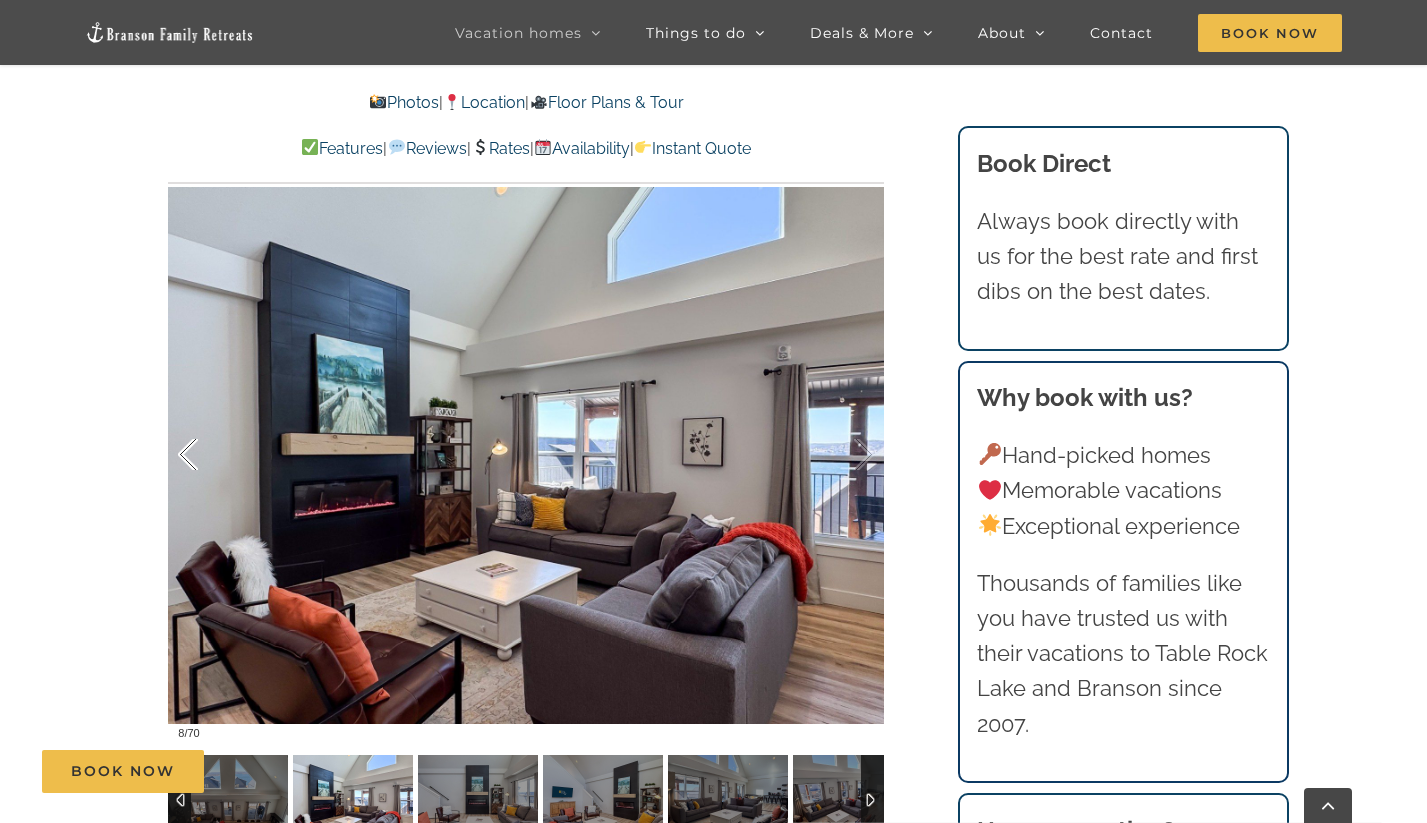 click at bounding box center [209, 455] 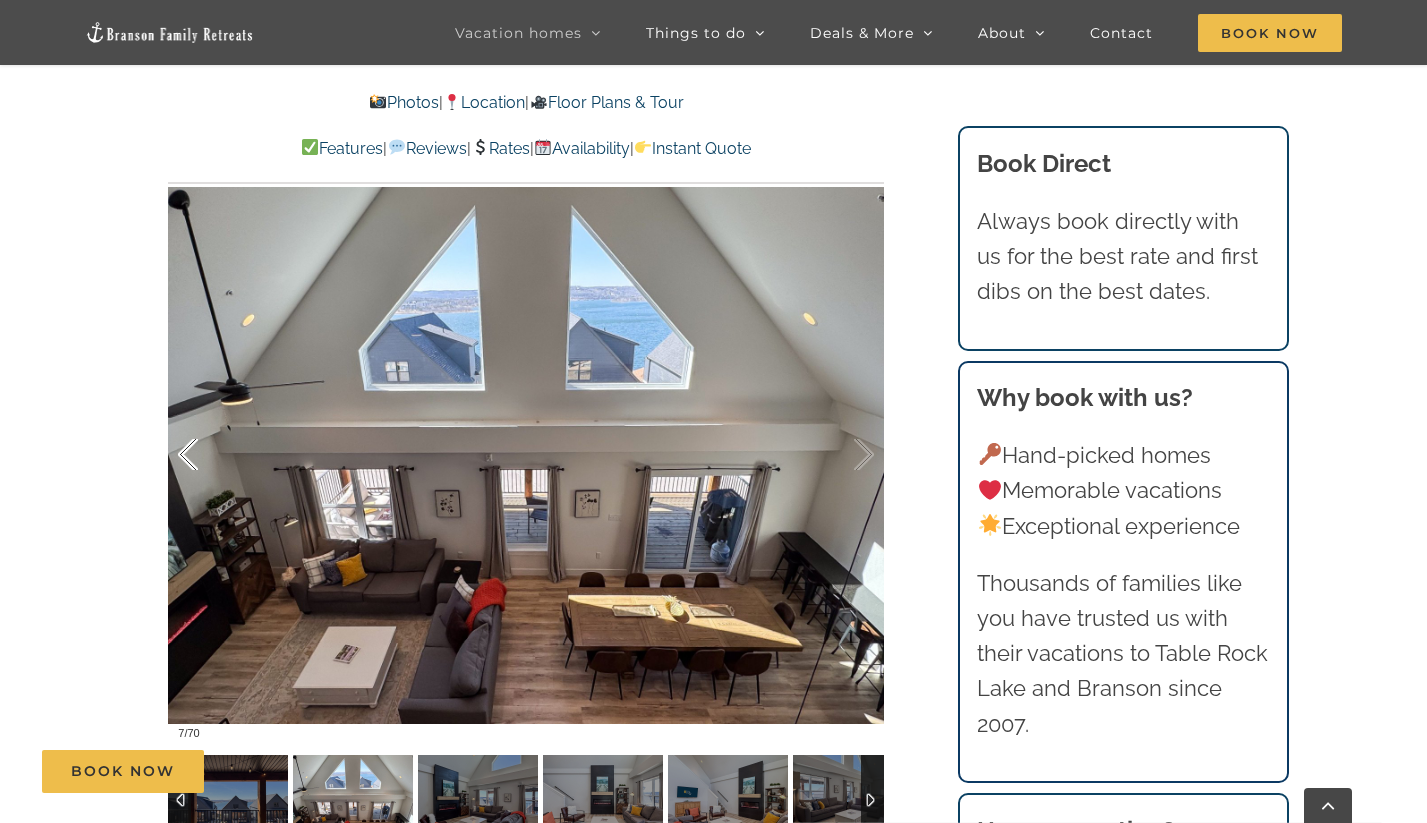 click at bounding box center (209, 455) 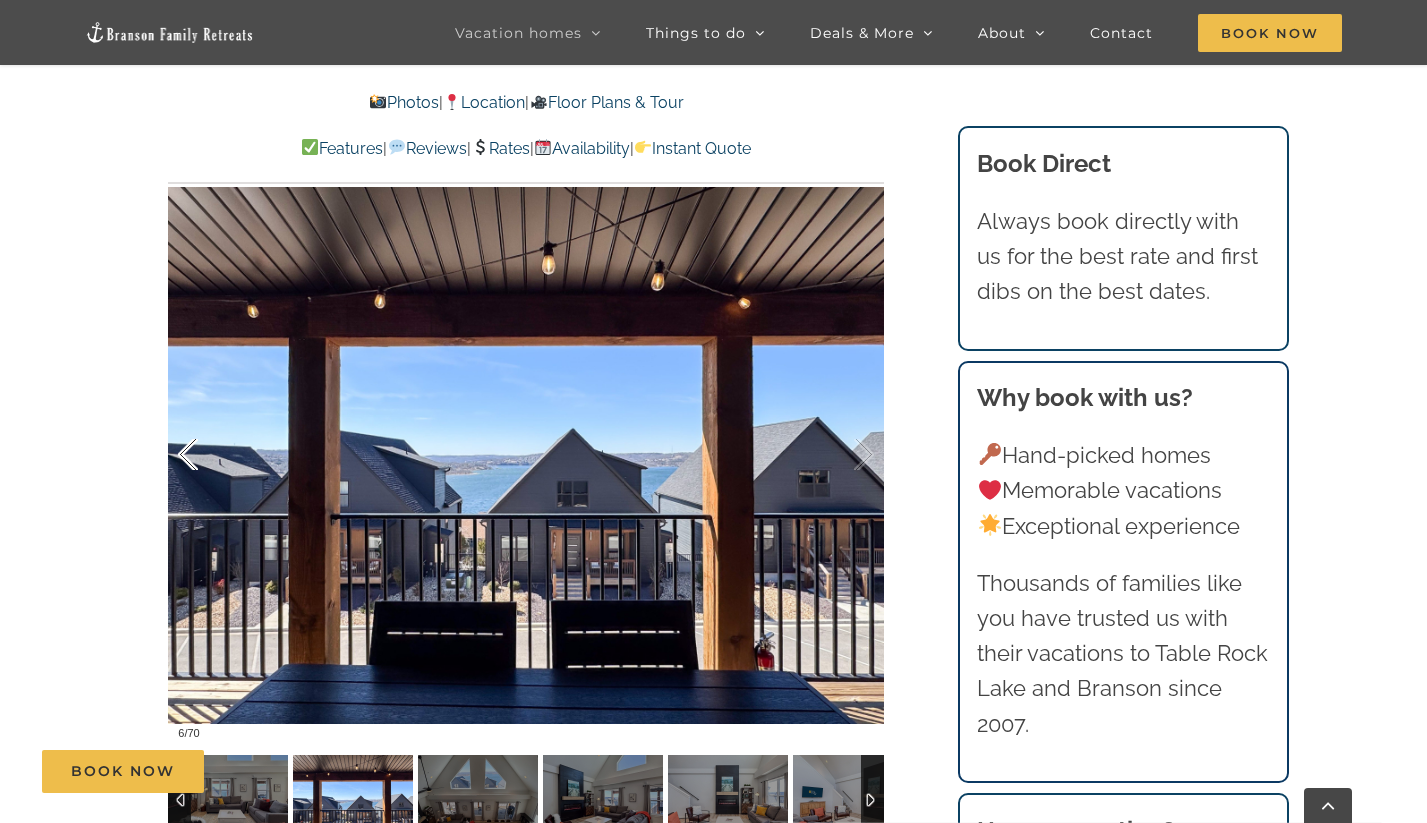 click at bounding box center (209, 455) 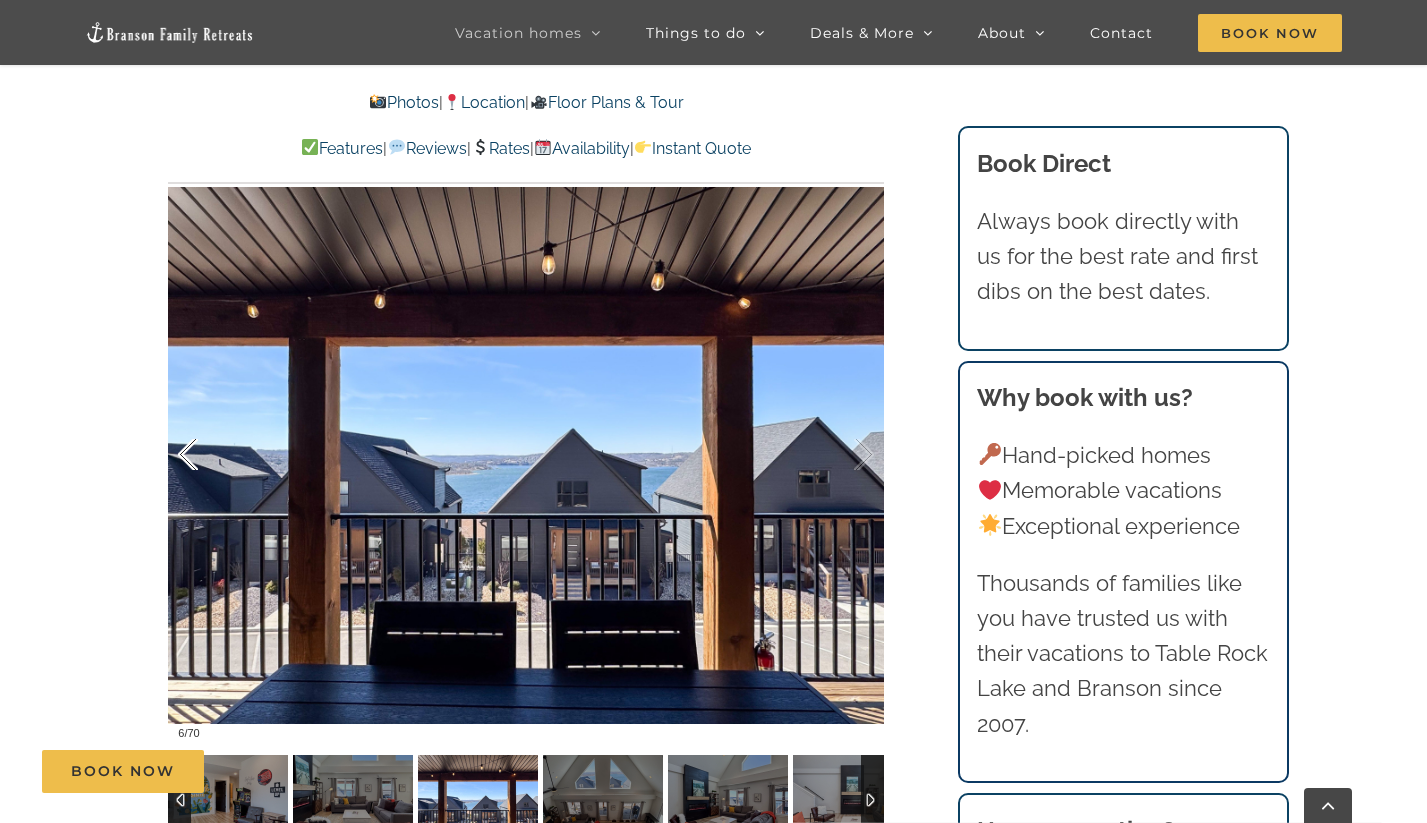 click at bounding box center [209, 455] 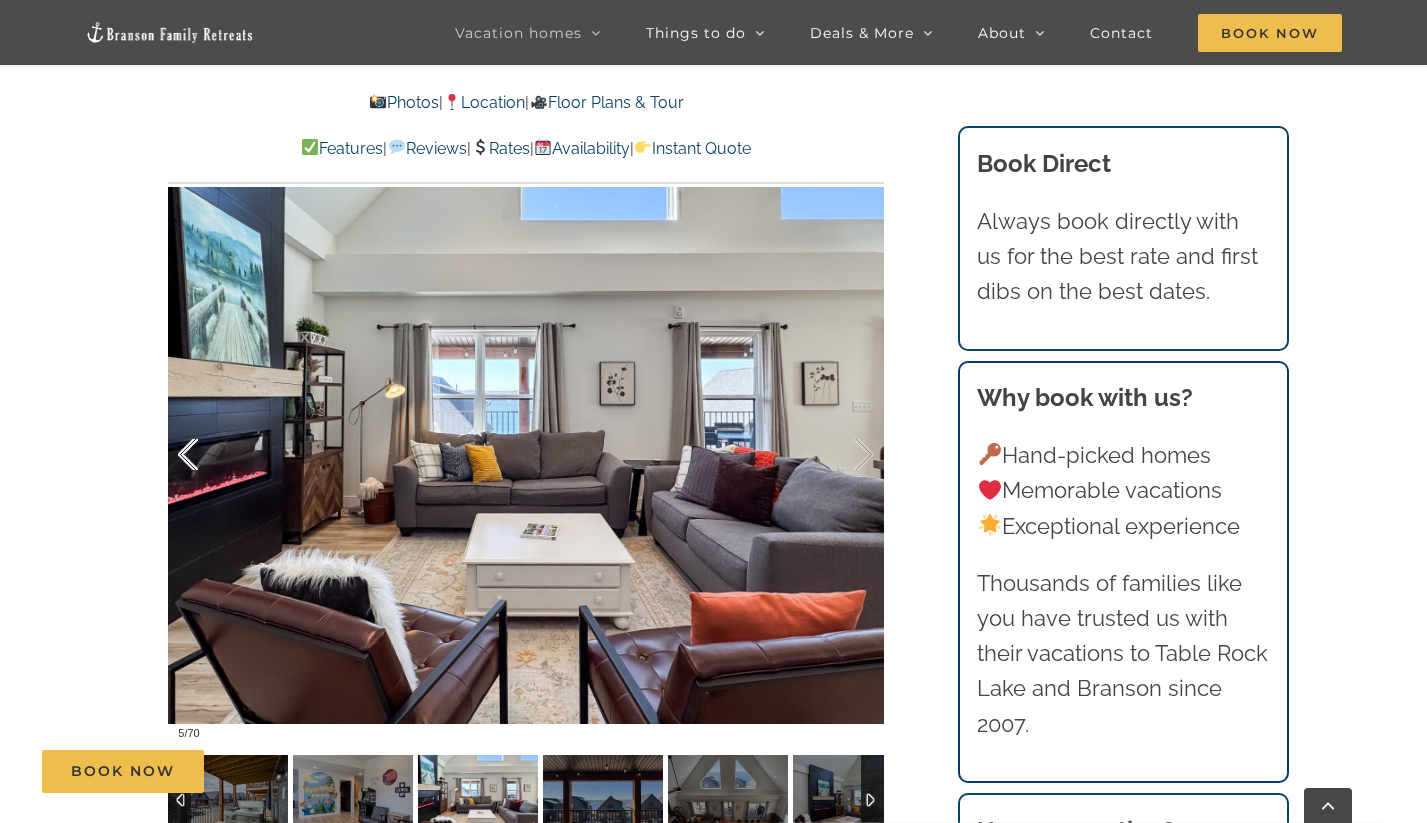 click at bounding box center [209, 455] 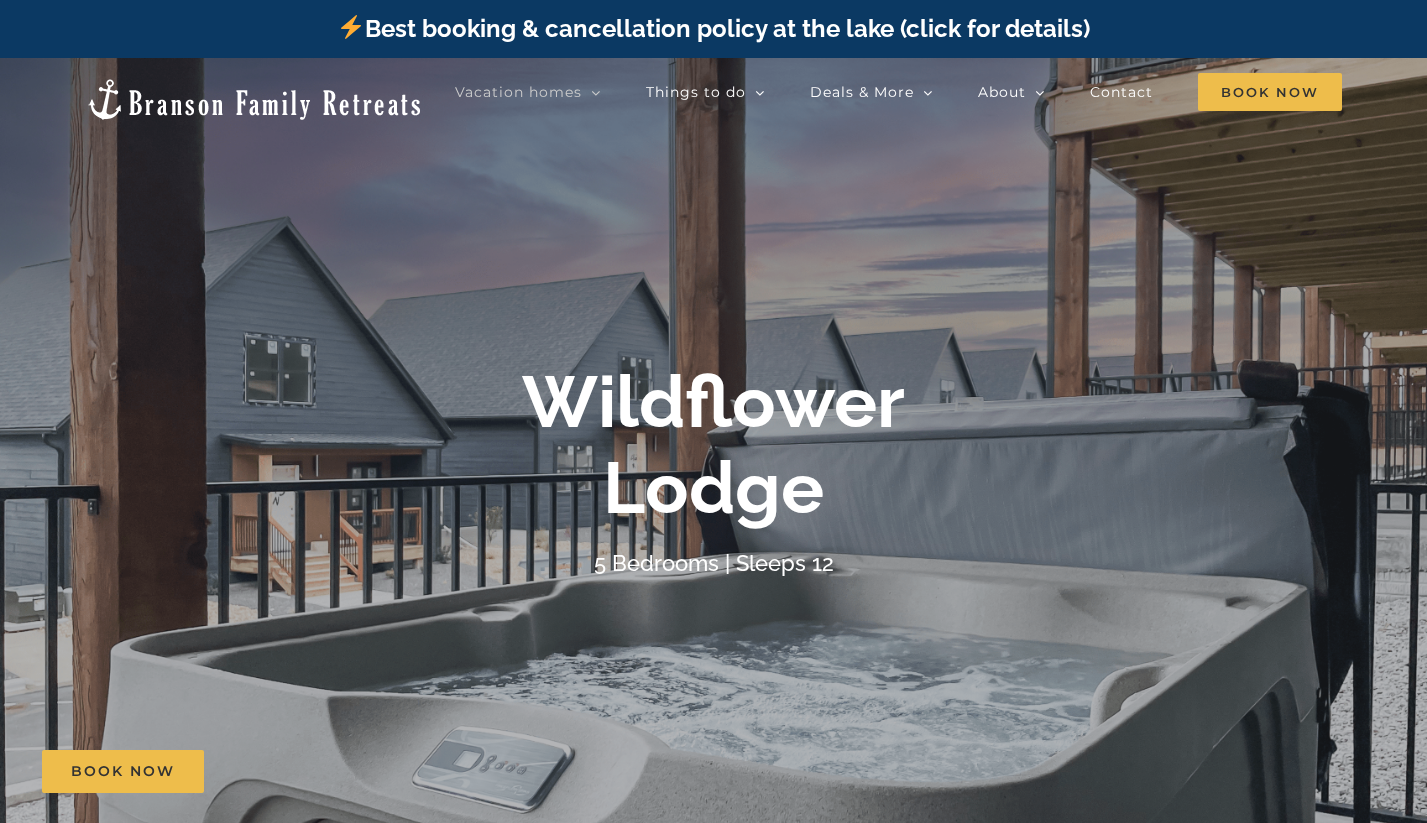 scroll, scrollTop: 0, scrollLeft: 0, axis: both 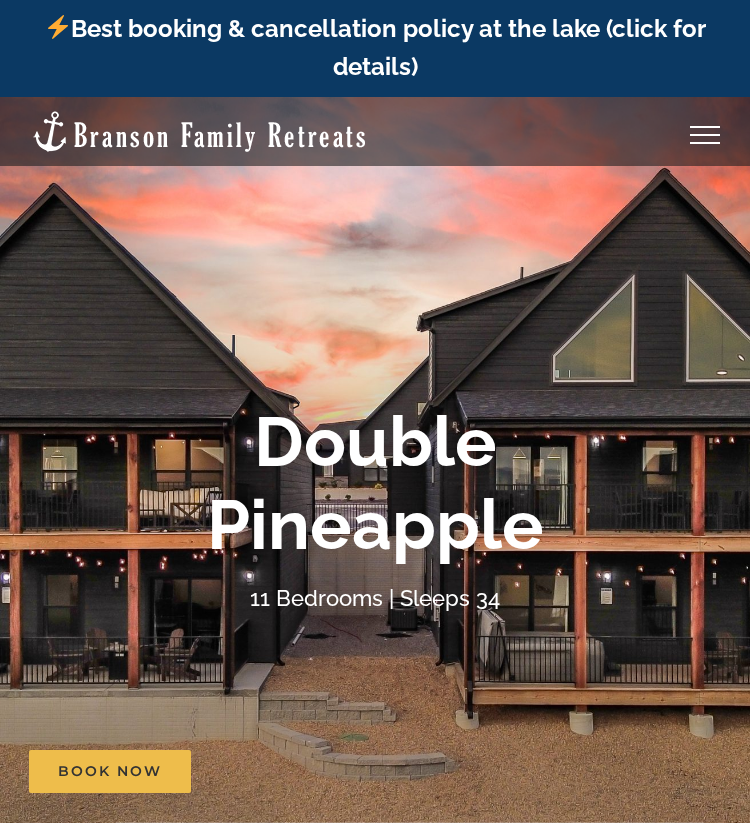 click on "Double
Pineapple" at bounding box center [375, 483] 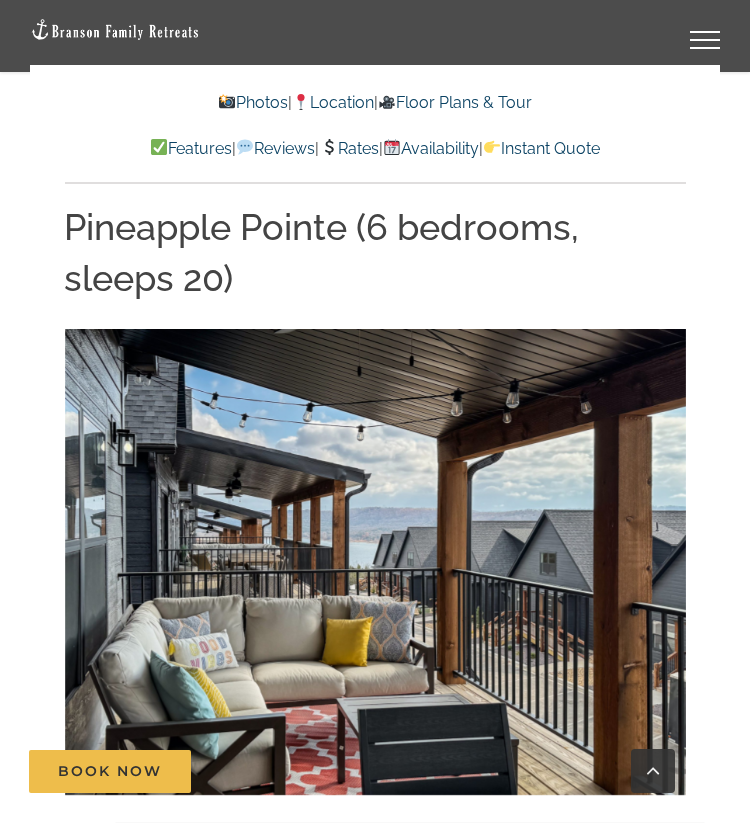 scroll, scrollTop: 3092, scrollLeft: 0, axis: vertical 